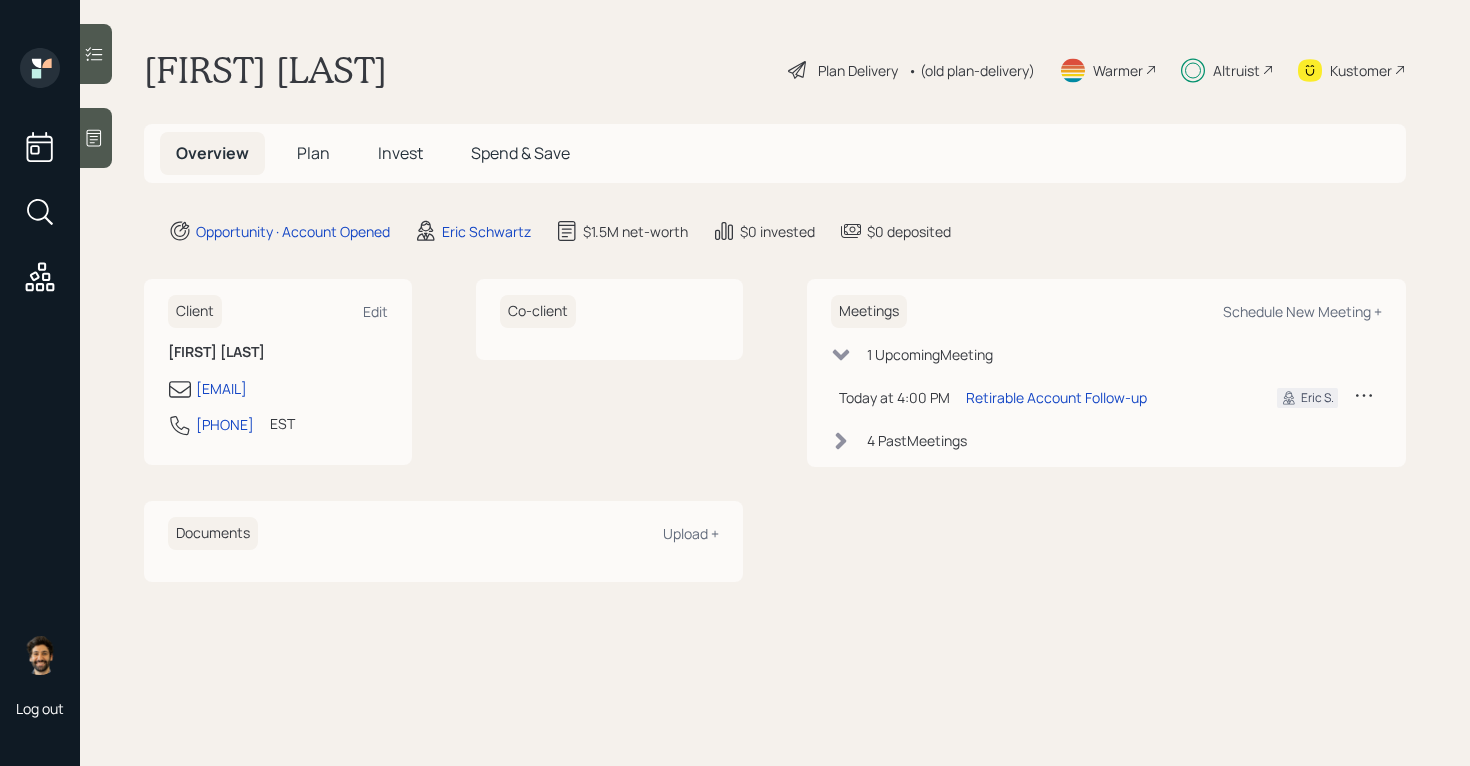 scroll, scrollTop: 0, scrollLeft: 0, axis: both 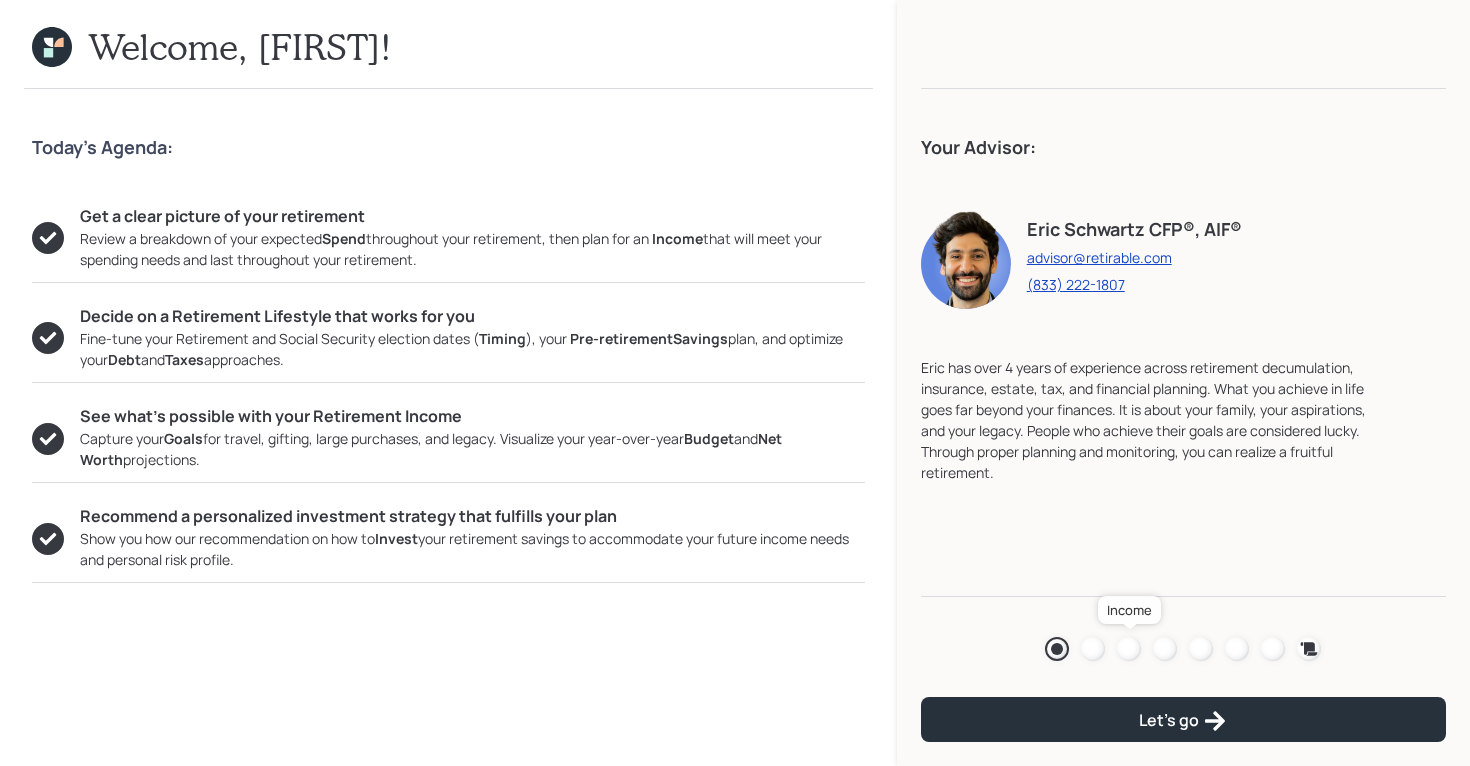 click at bounding box center [1129, 649] 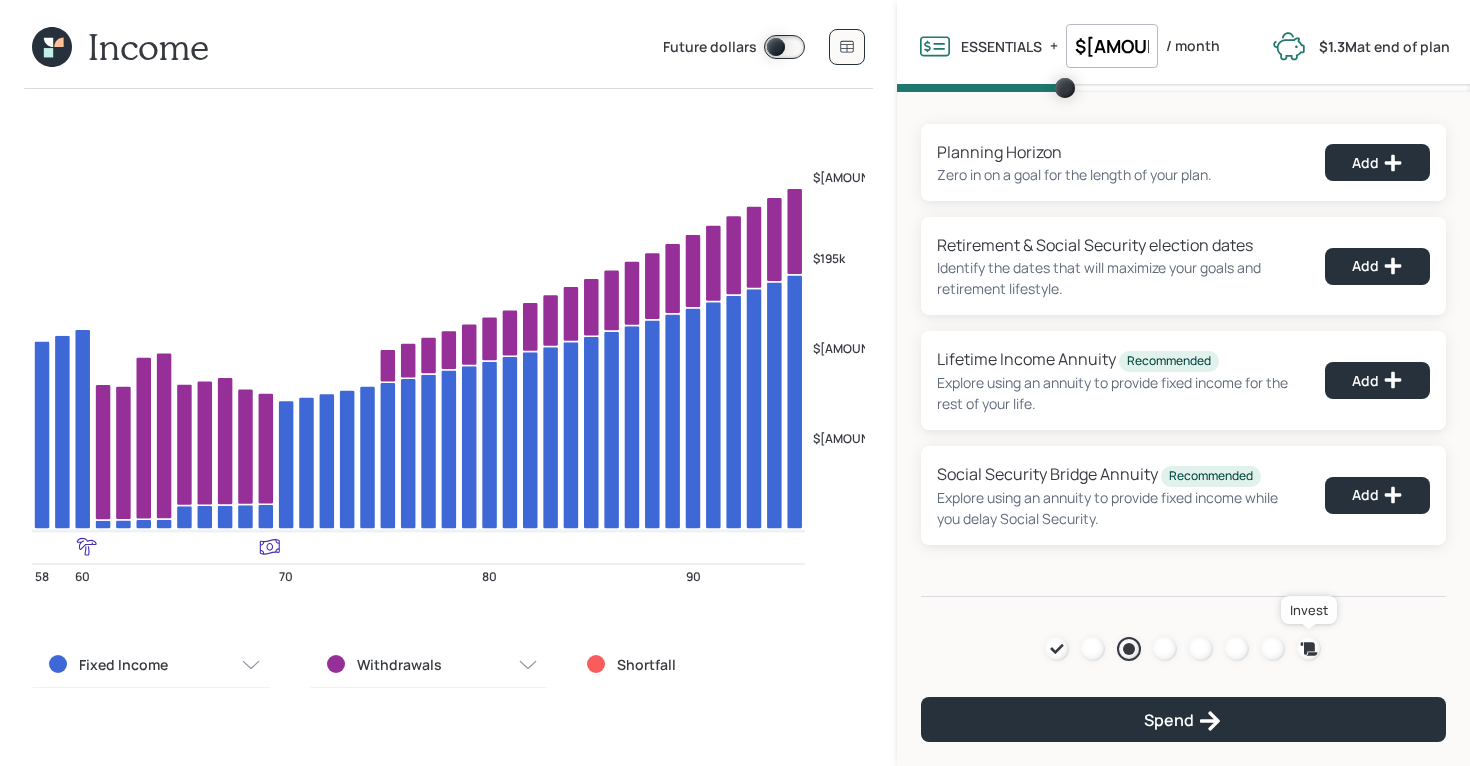 click 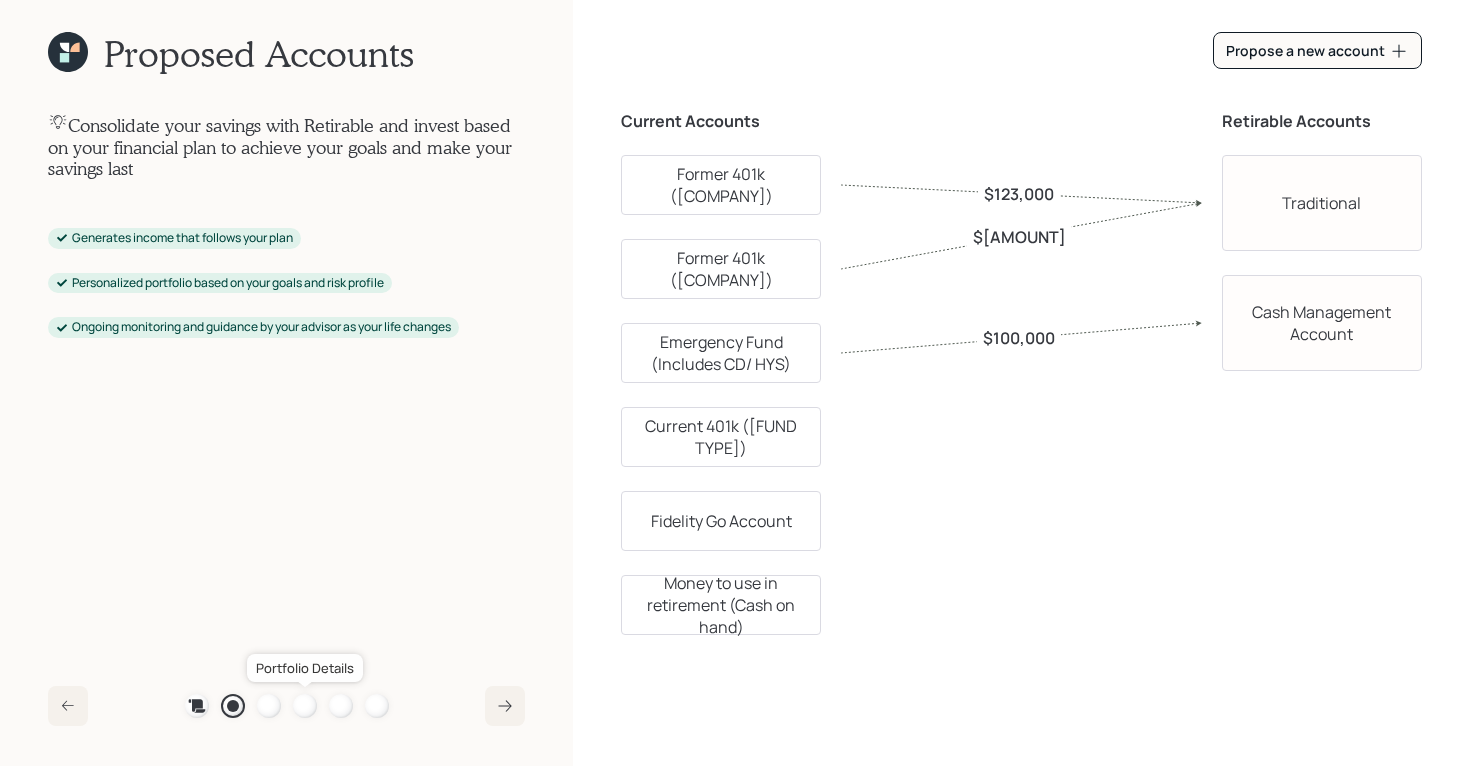 click at bounding box center (305, 706) 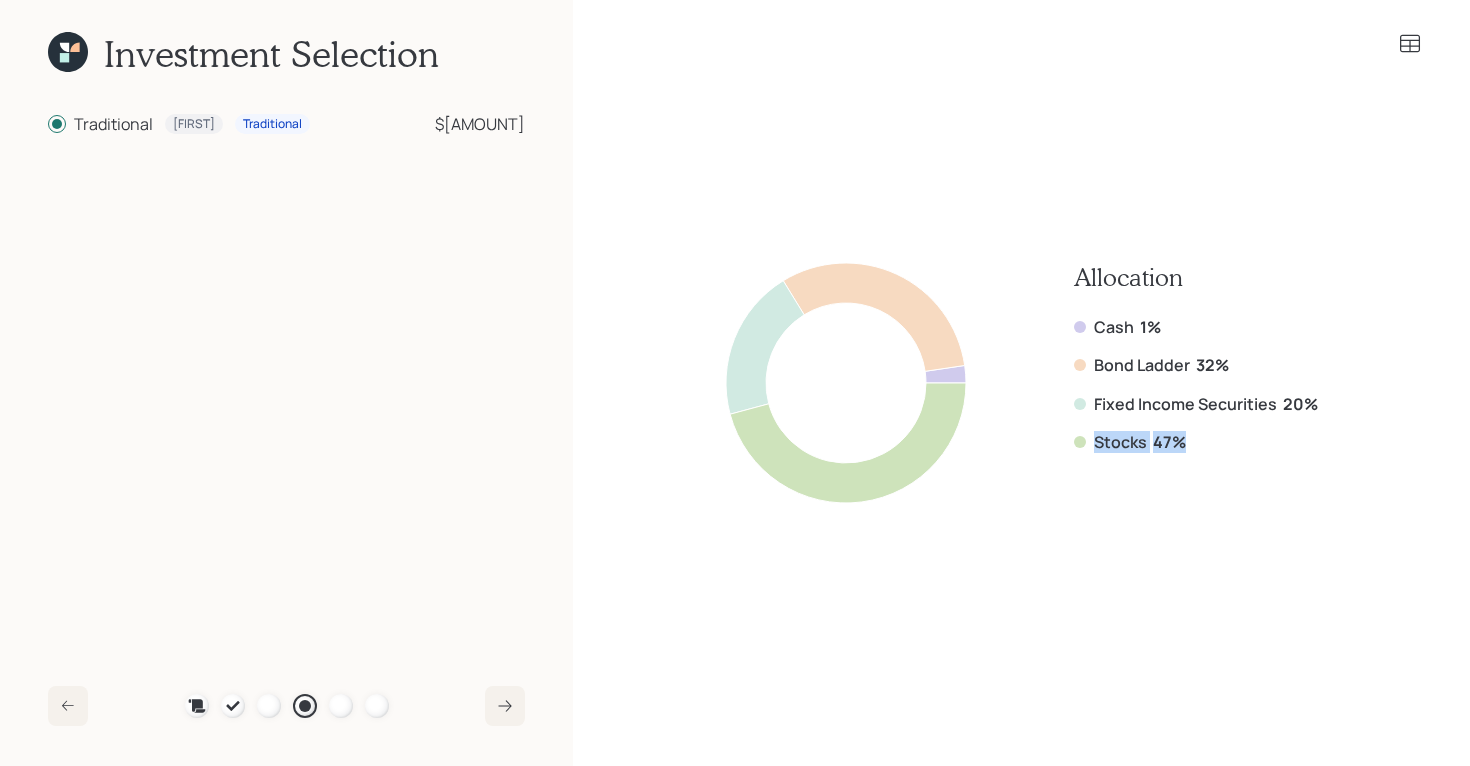 drag, startPoint x: 1181, startPoint y: 436, endPoint x: 1066, endPoint y: 436, distance: 115 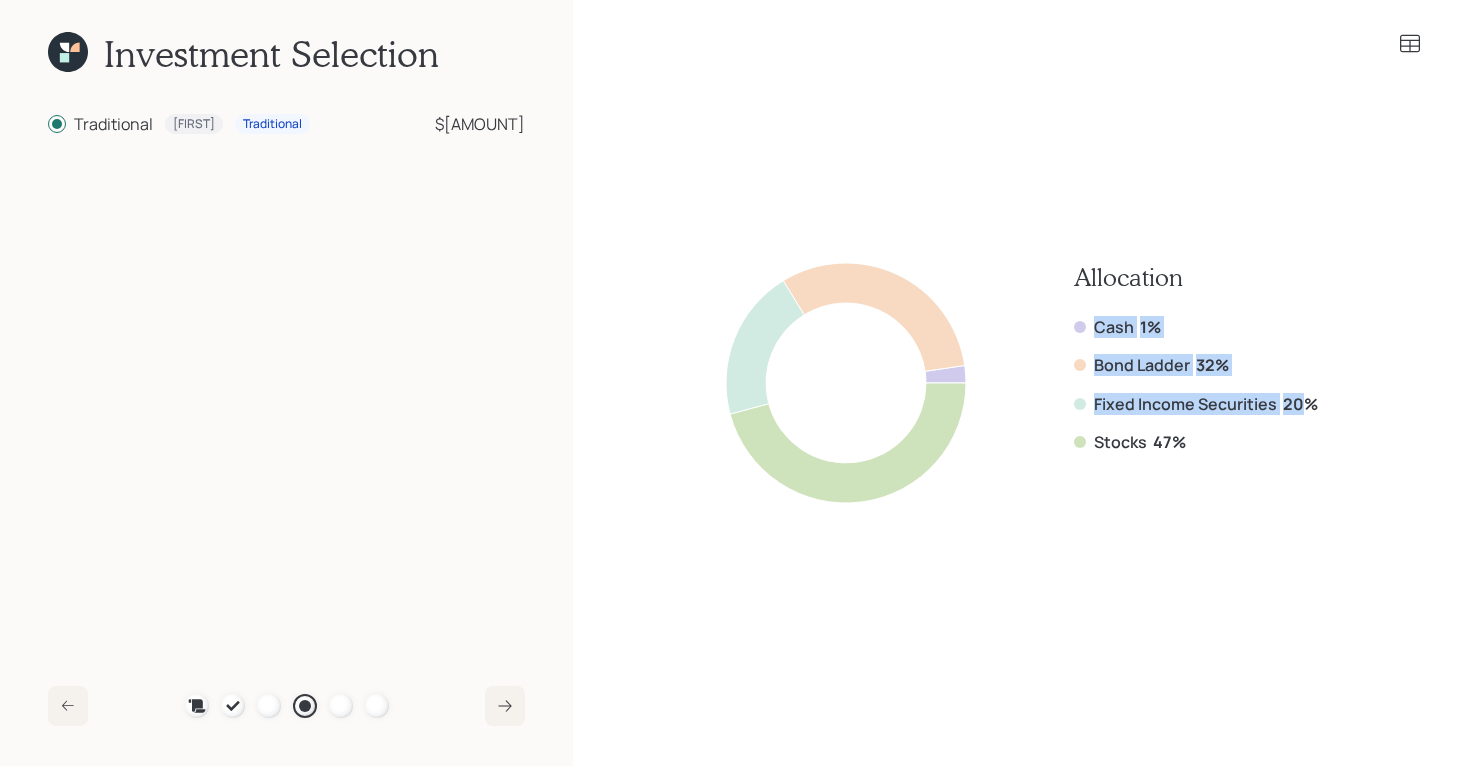 drag, startPoint x: 1308, startPoint y: 403, endPoint x: 1069, endPoint y: 317, distance: 254.00197 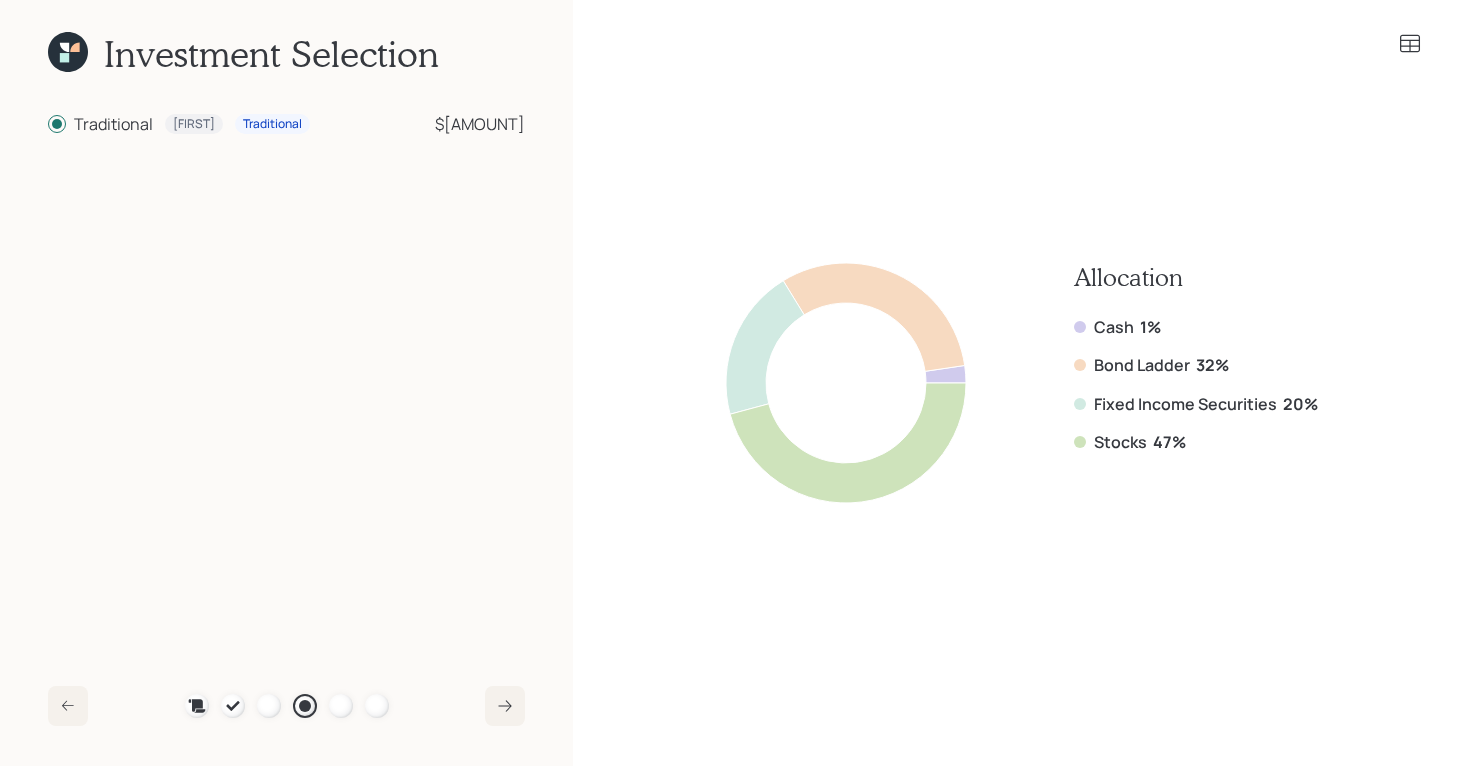 click 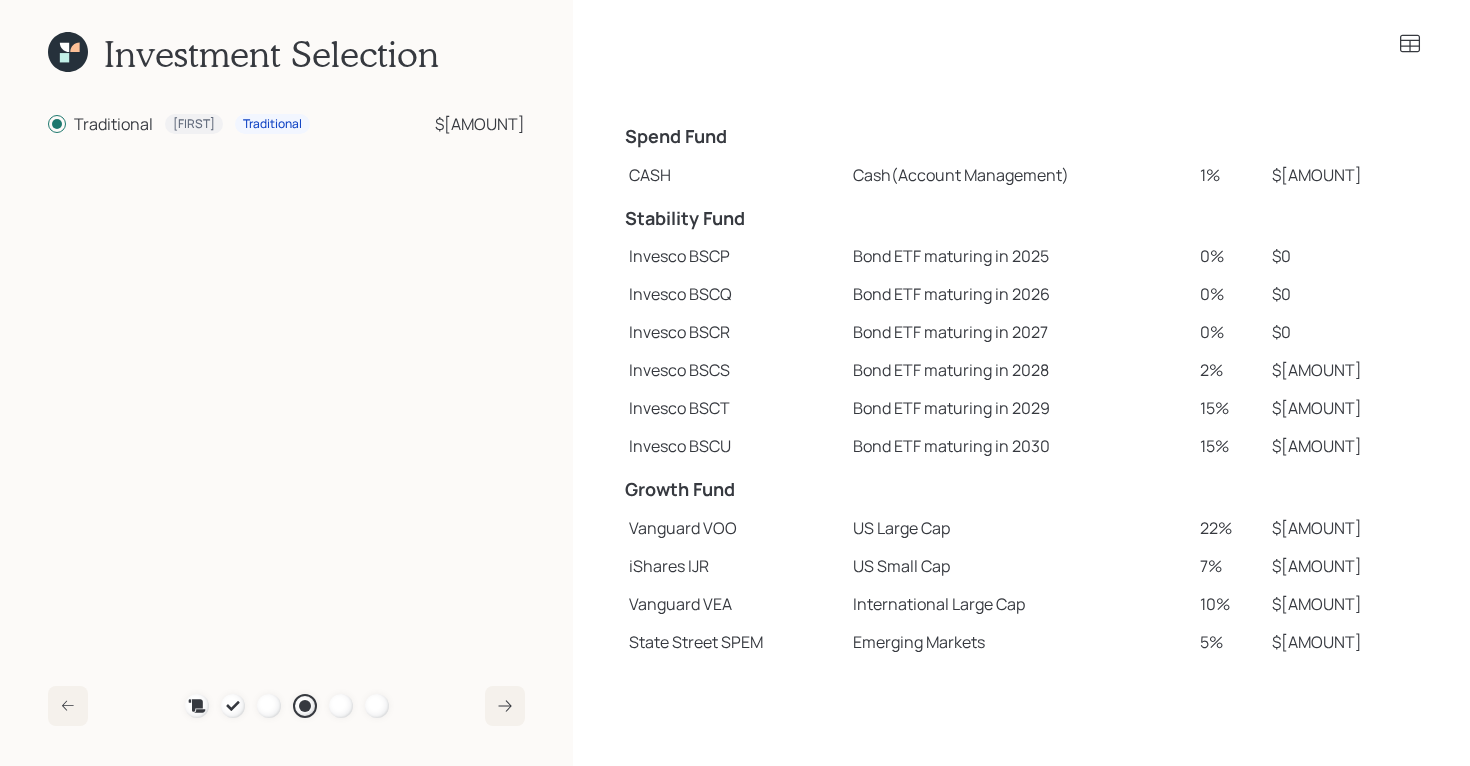 click 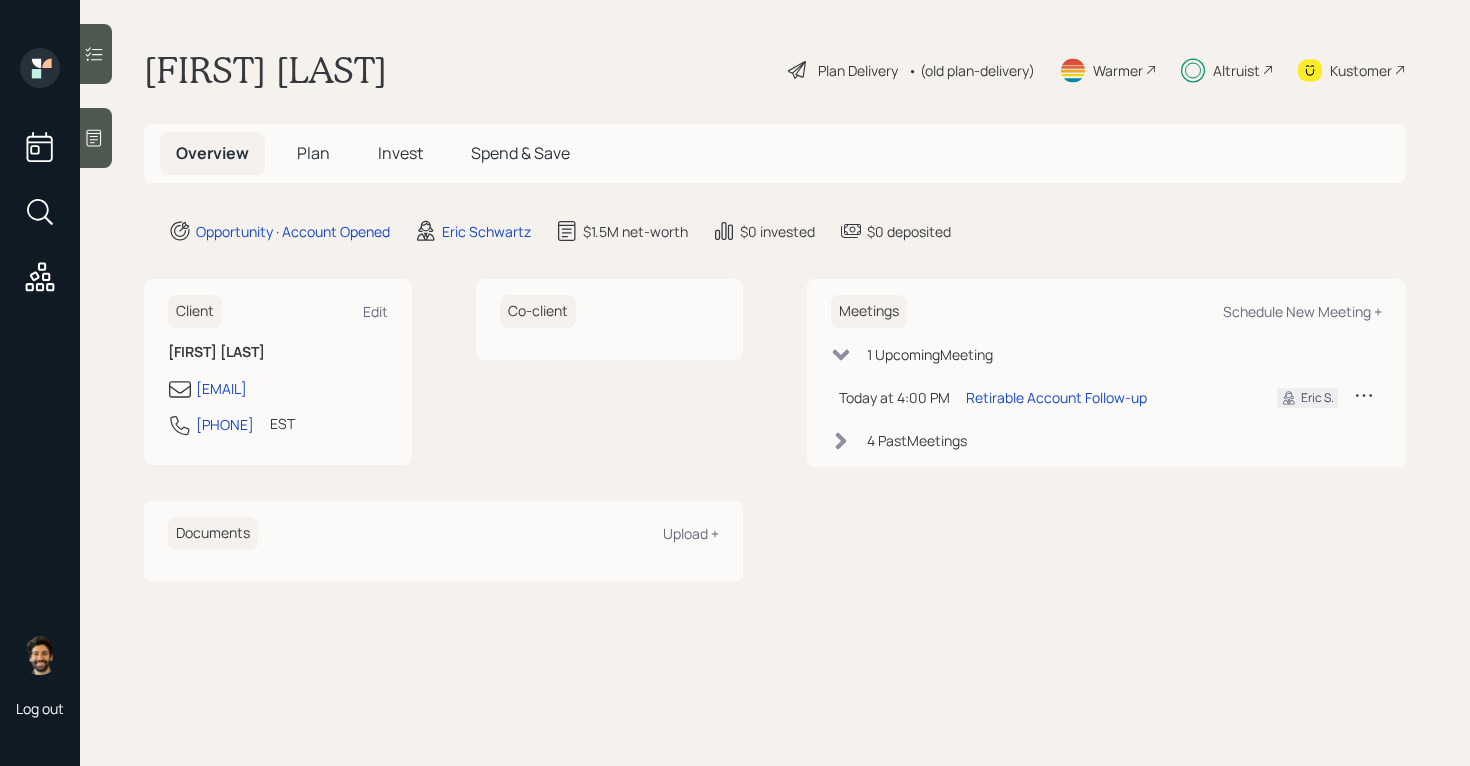 click on "• (old plan-delivery)" at bounding box center (971, 70) 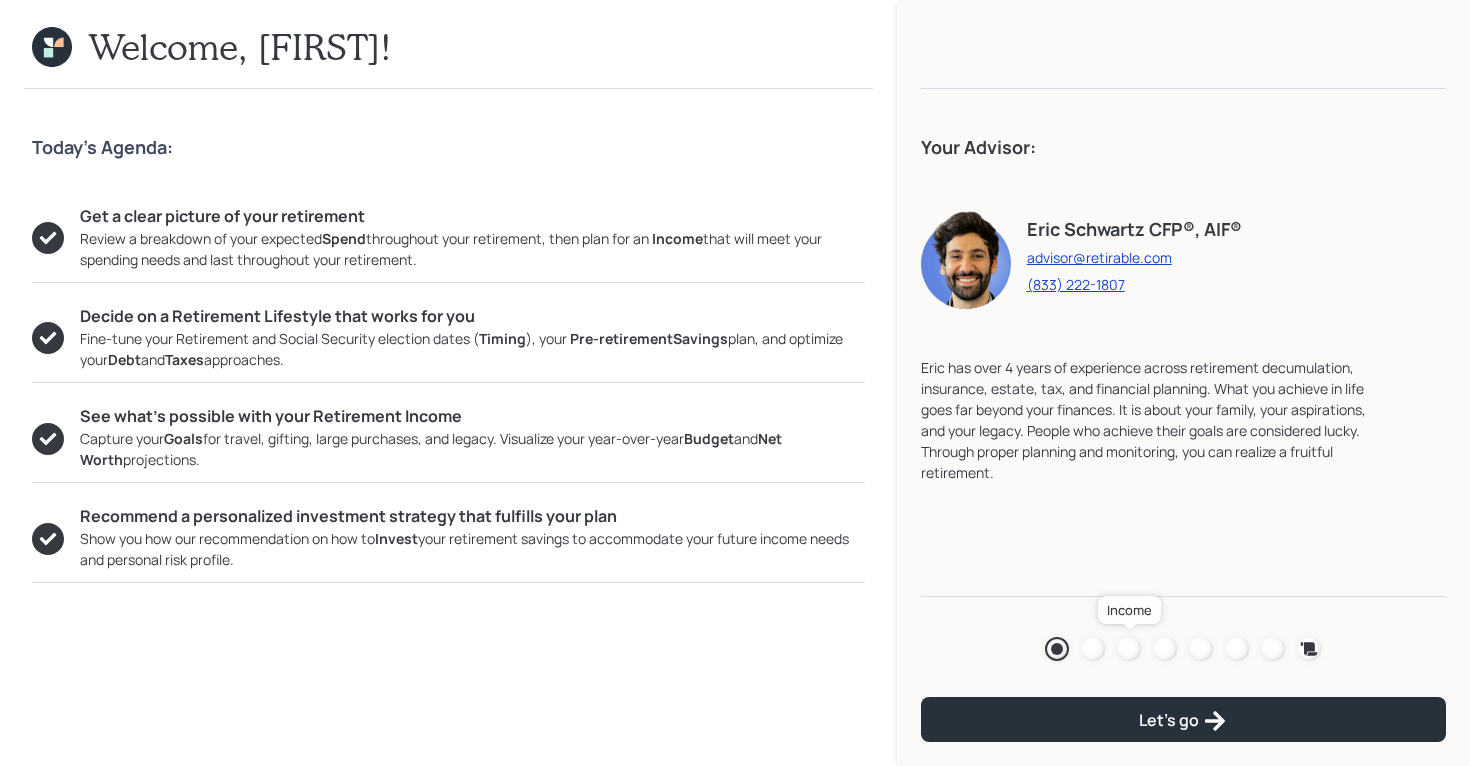 click at bounding box center (1129, 649) 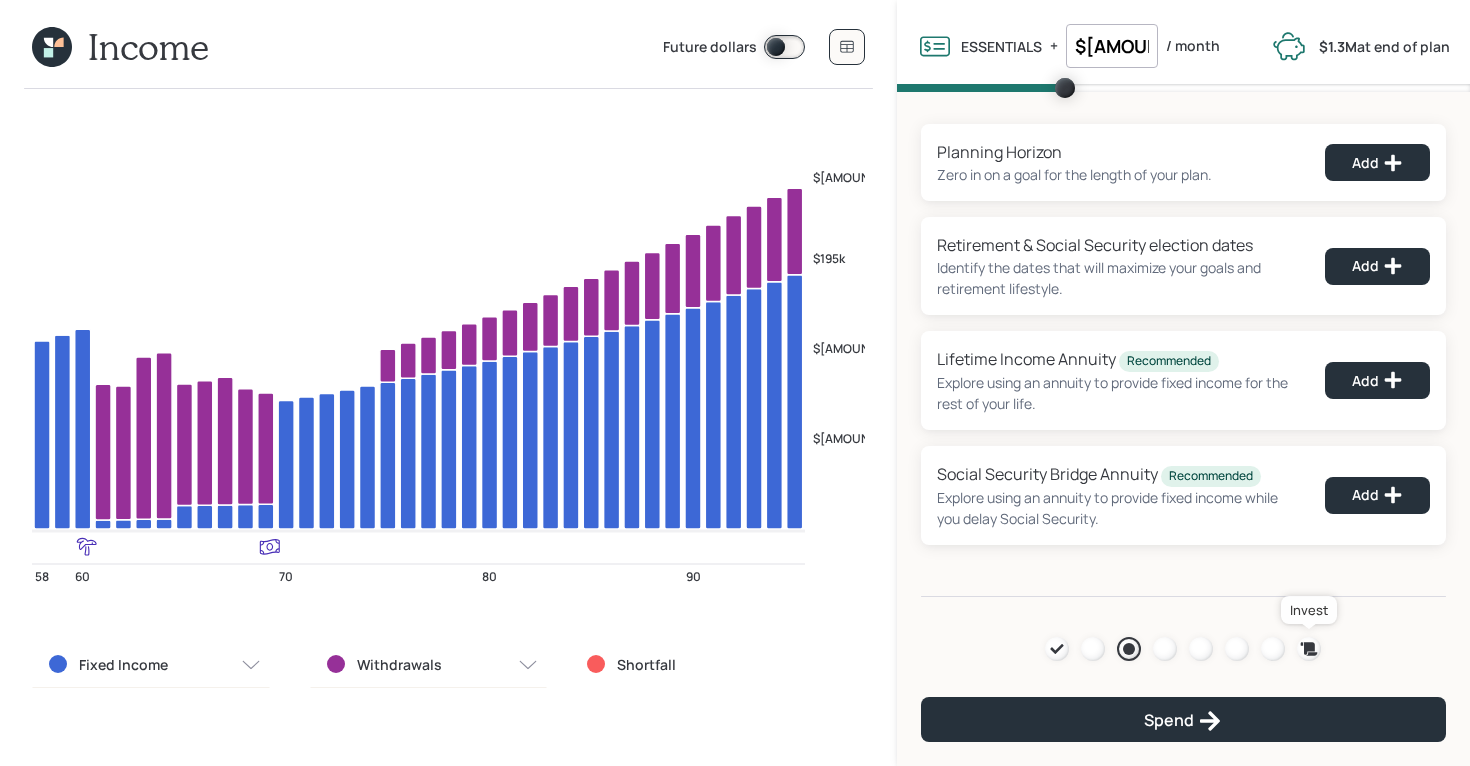 click 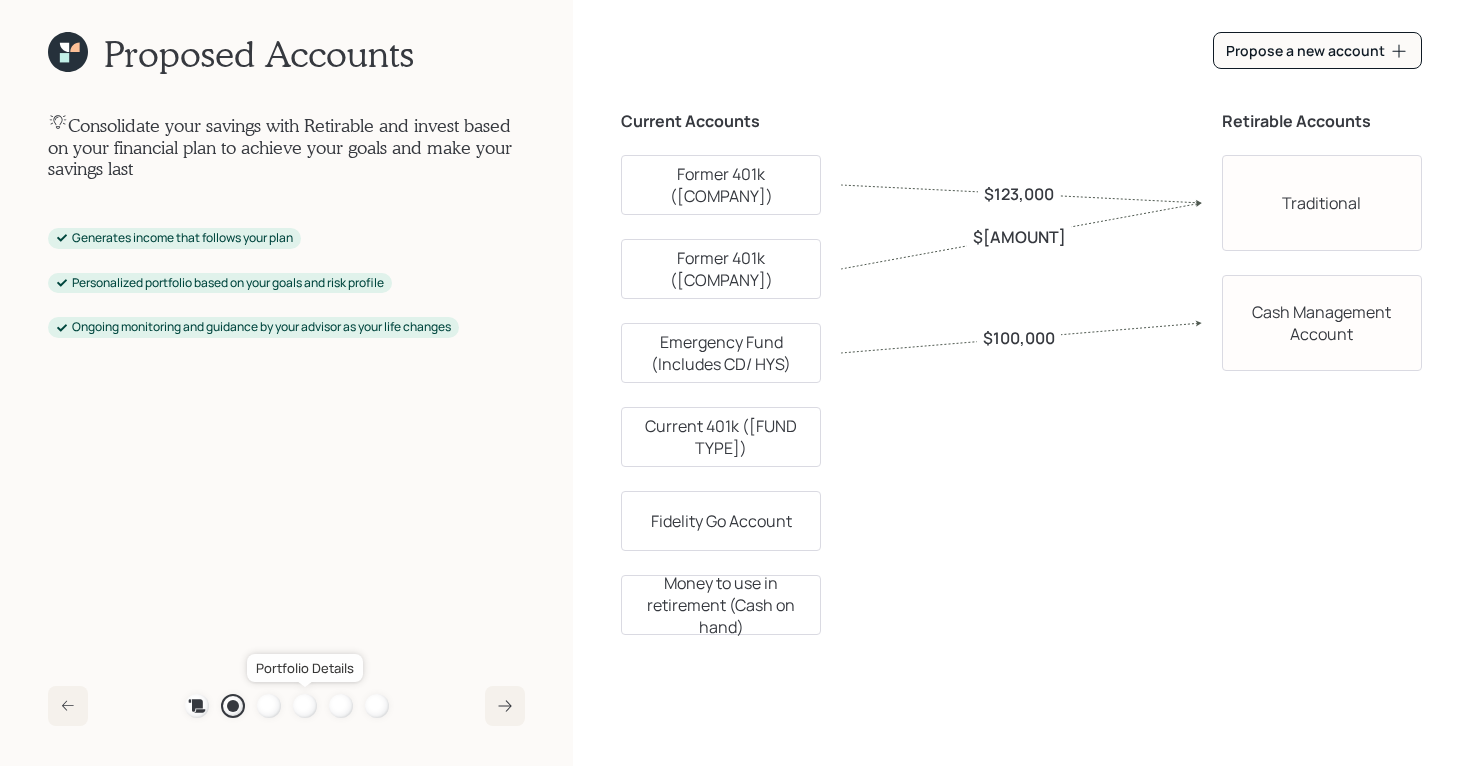 click at bounding box center (305, 706) 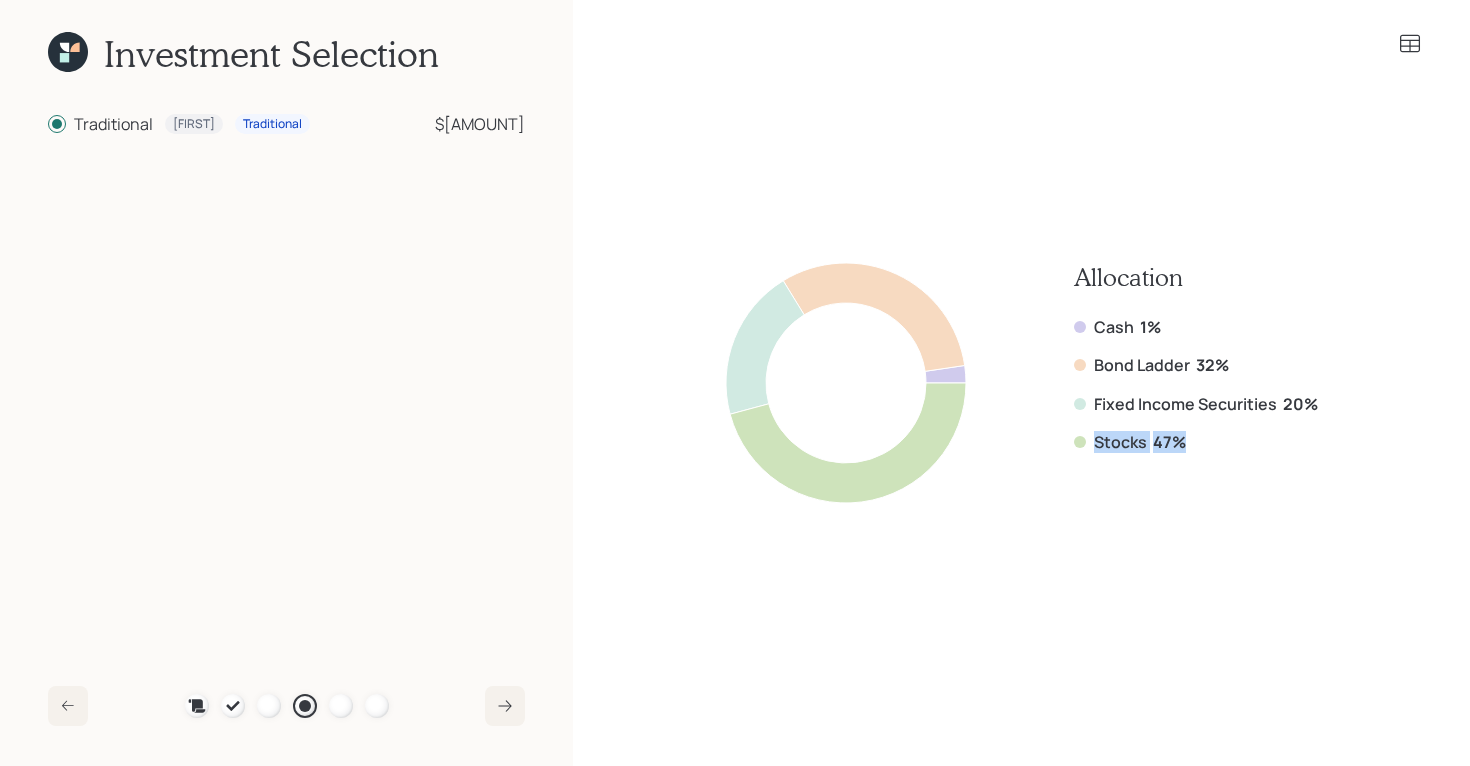 drag, startPoint x: 1189, startPoint y: 437, endPoint x: 1087, endPoint y: 439, distance: 102.01961 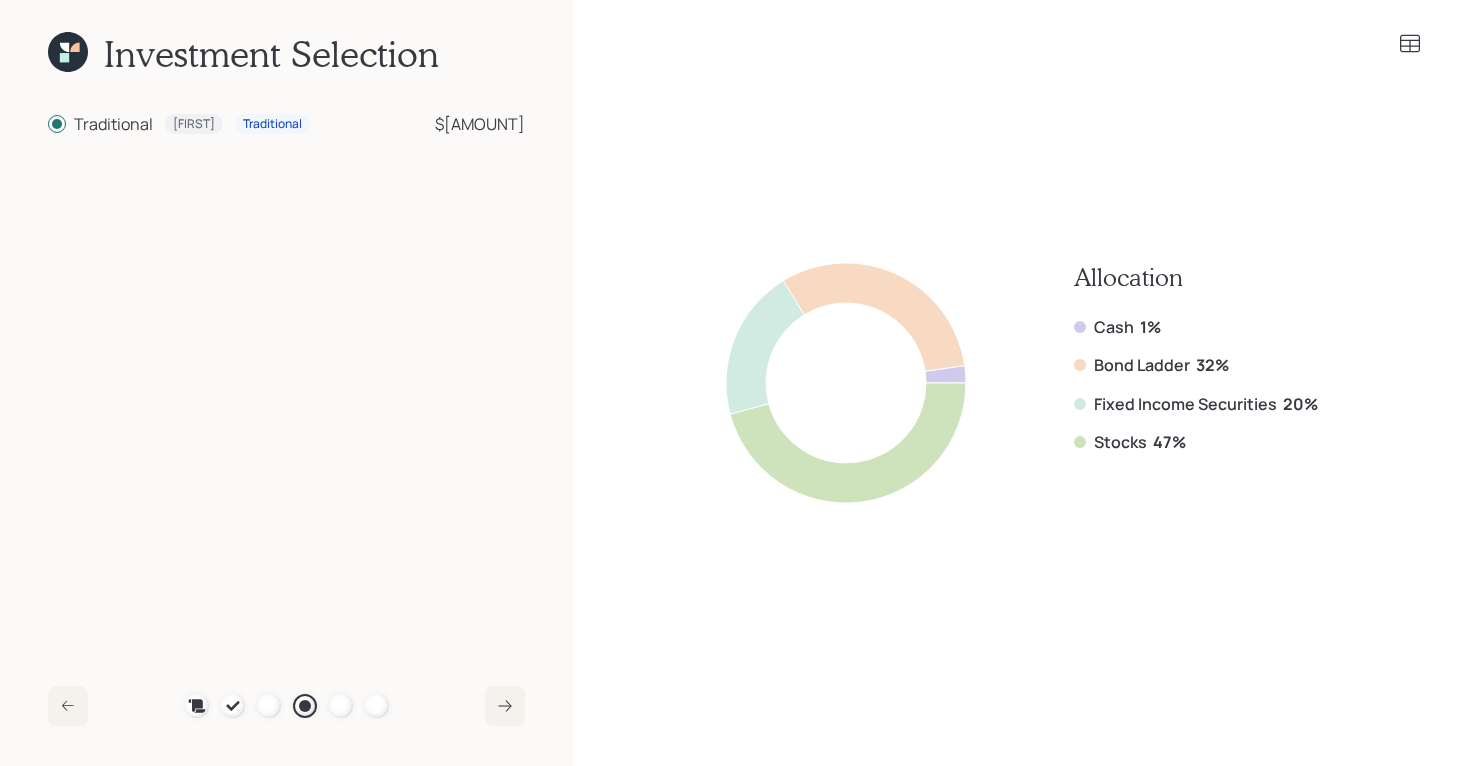 click 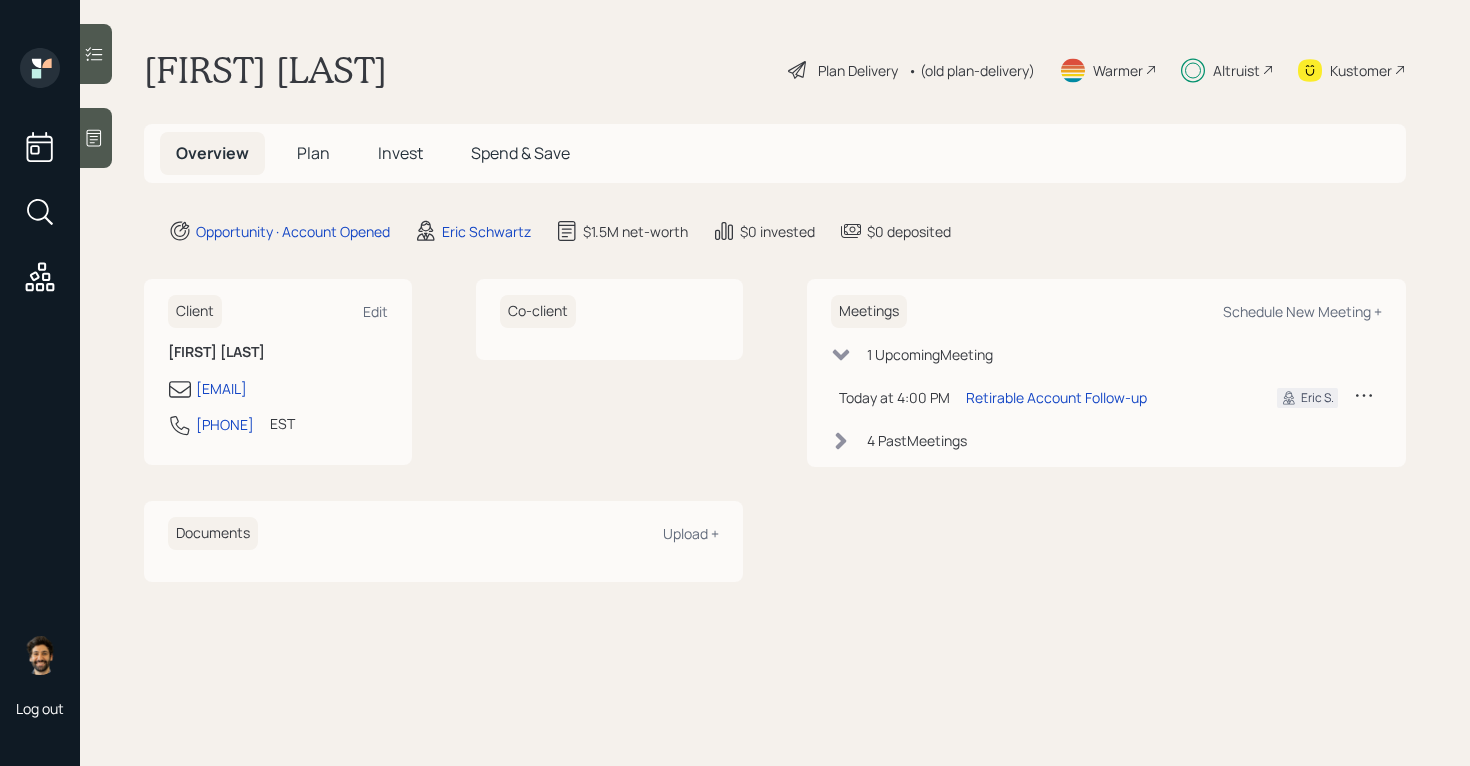 click on "Plan" at bounding box center [313, 153] 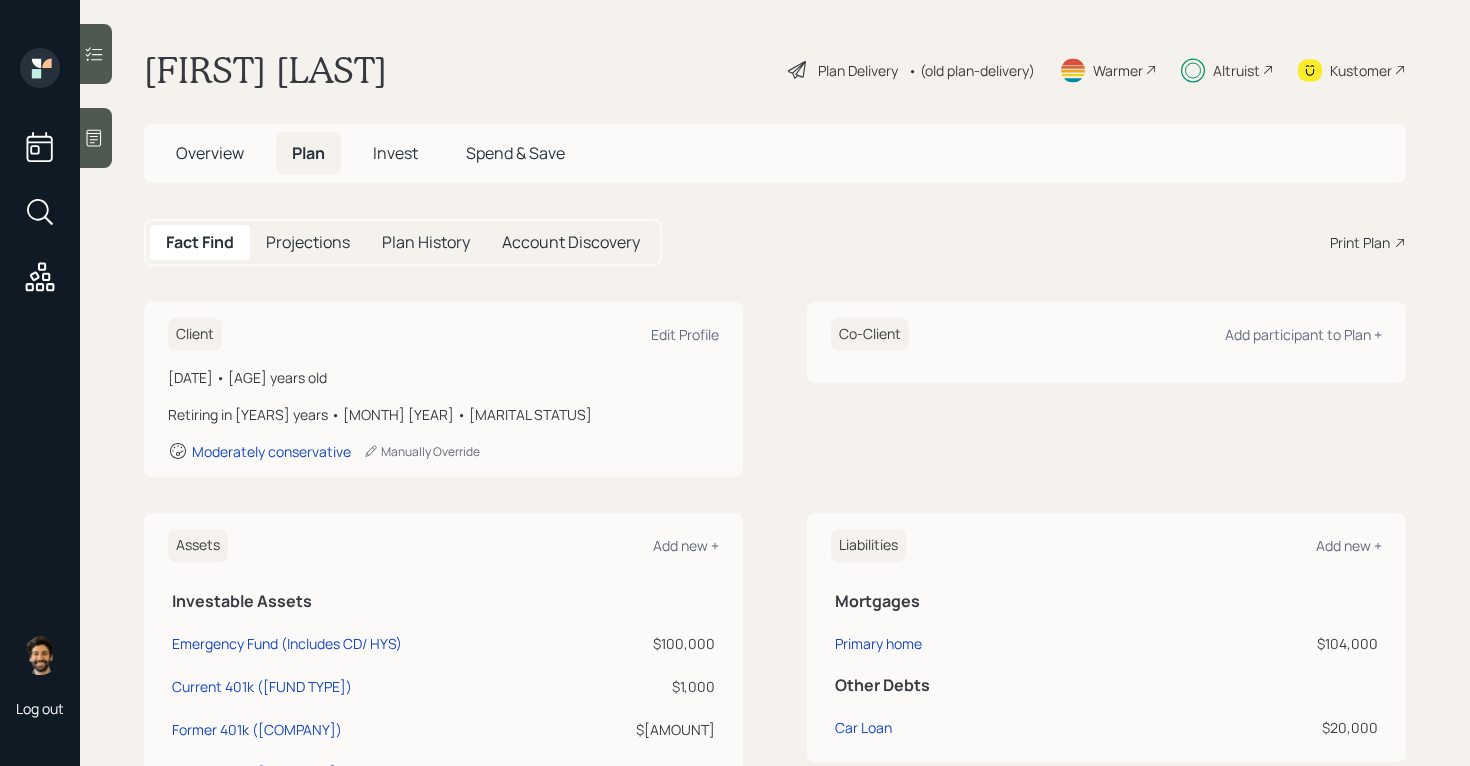 click on "• (old plan-delivery)" at bounding box center (971, 70) 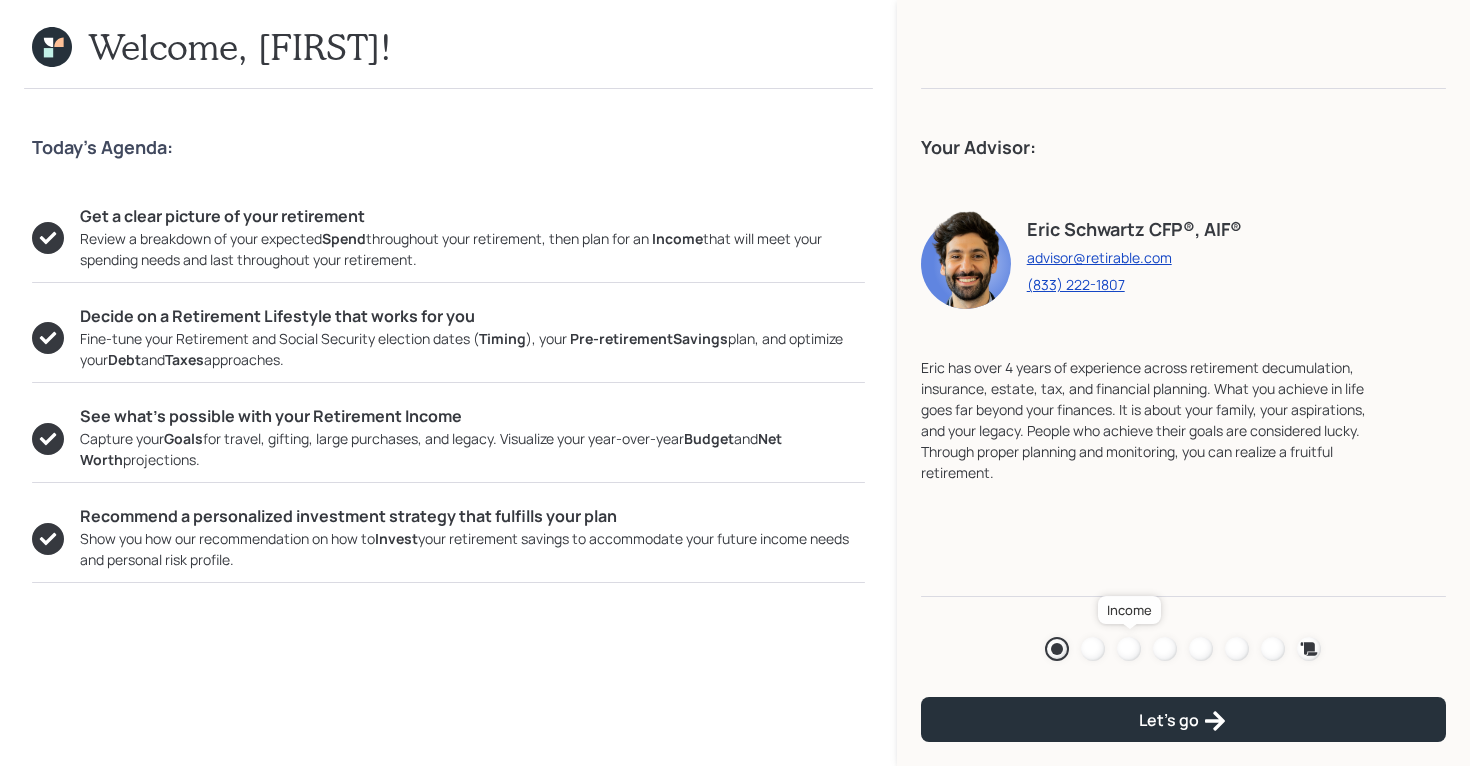 click at bounding box center [1129, 649] 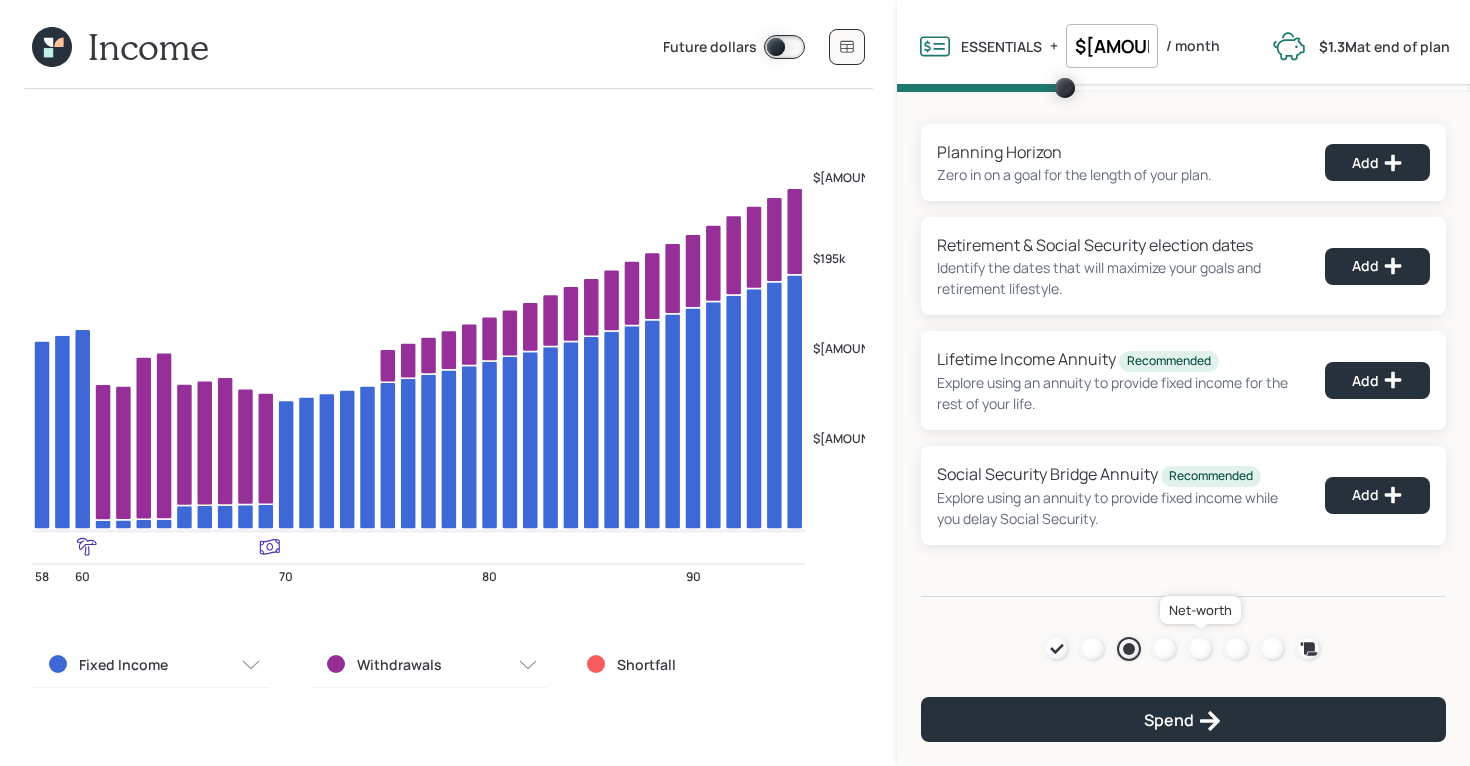 click at bounding box center (1201, 649) 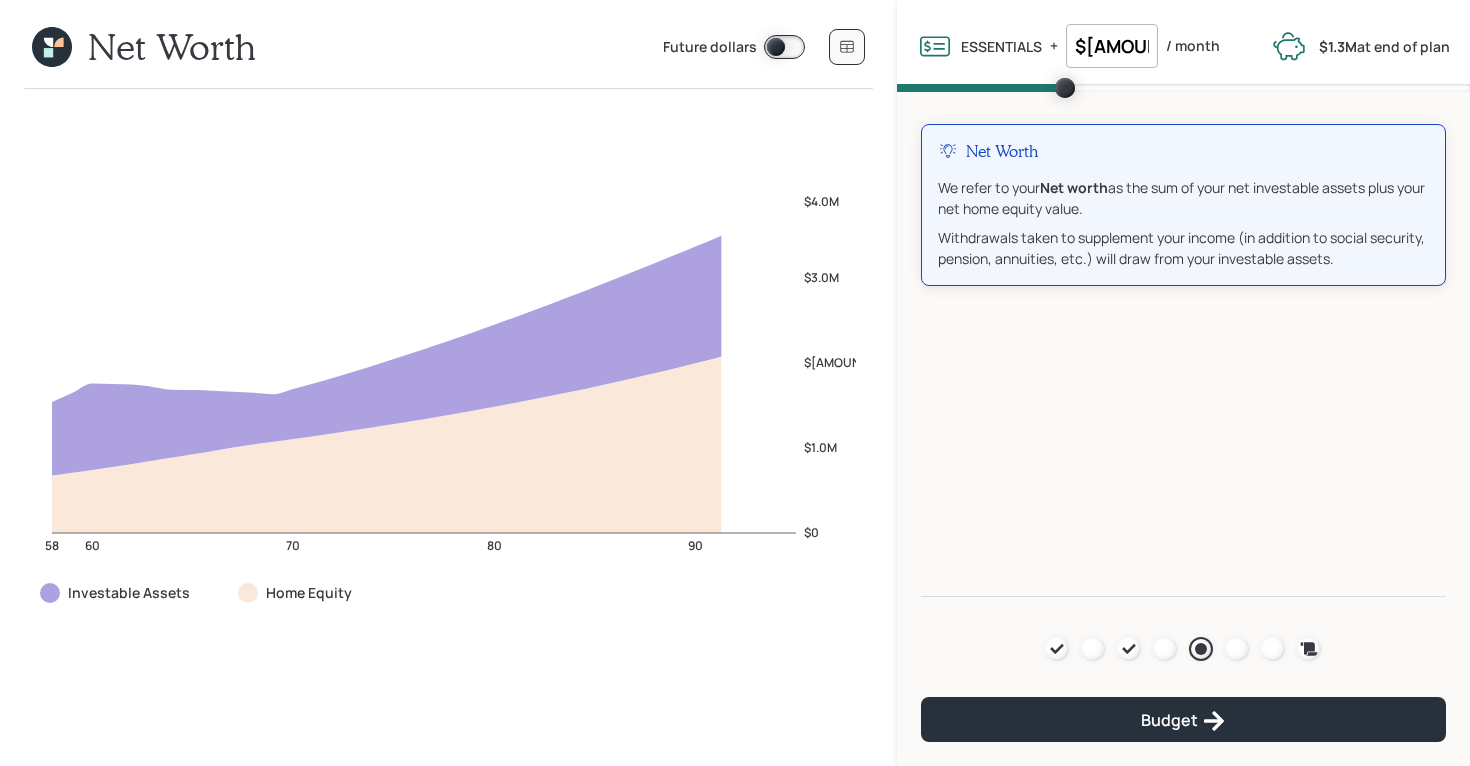click at bounding box center (784, 47) 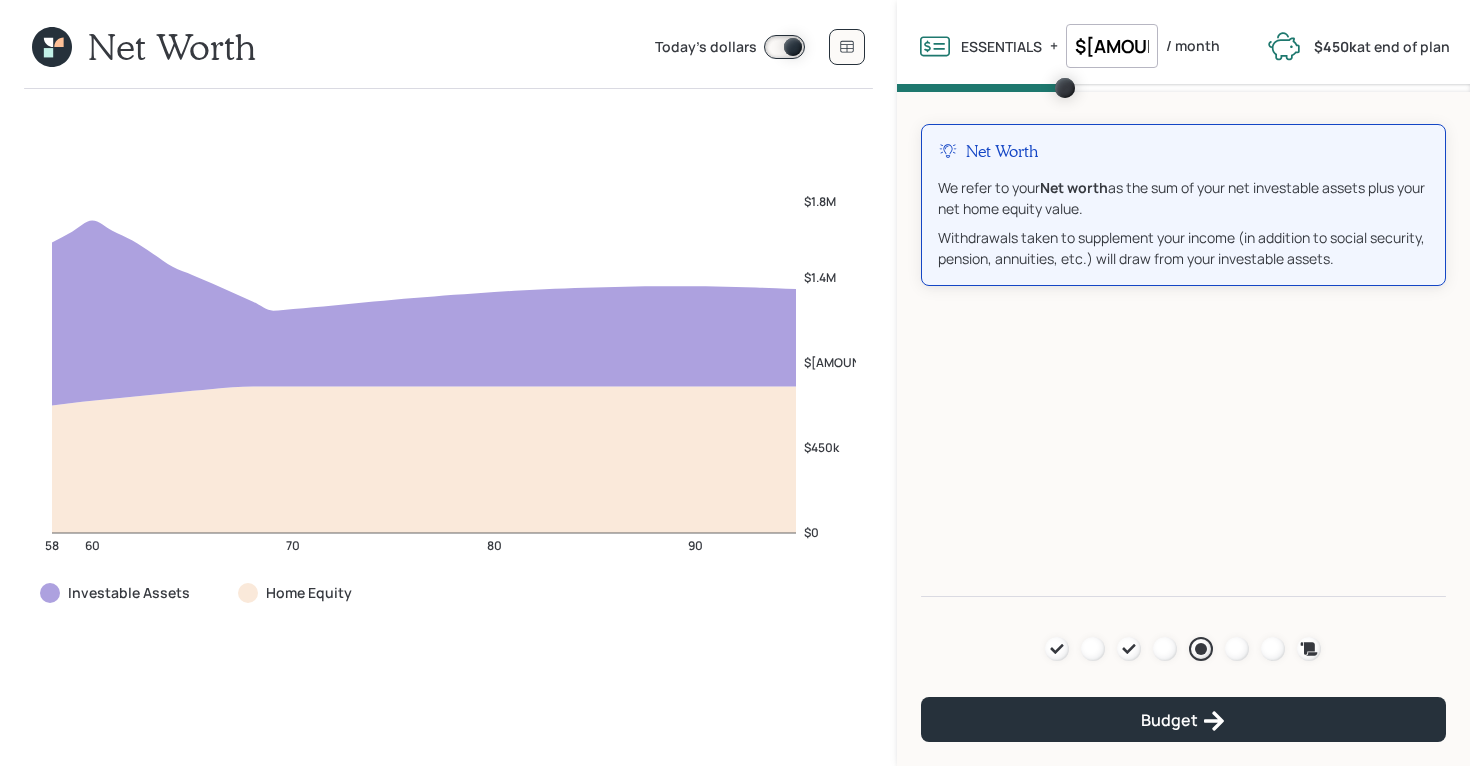 click 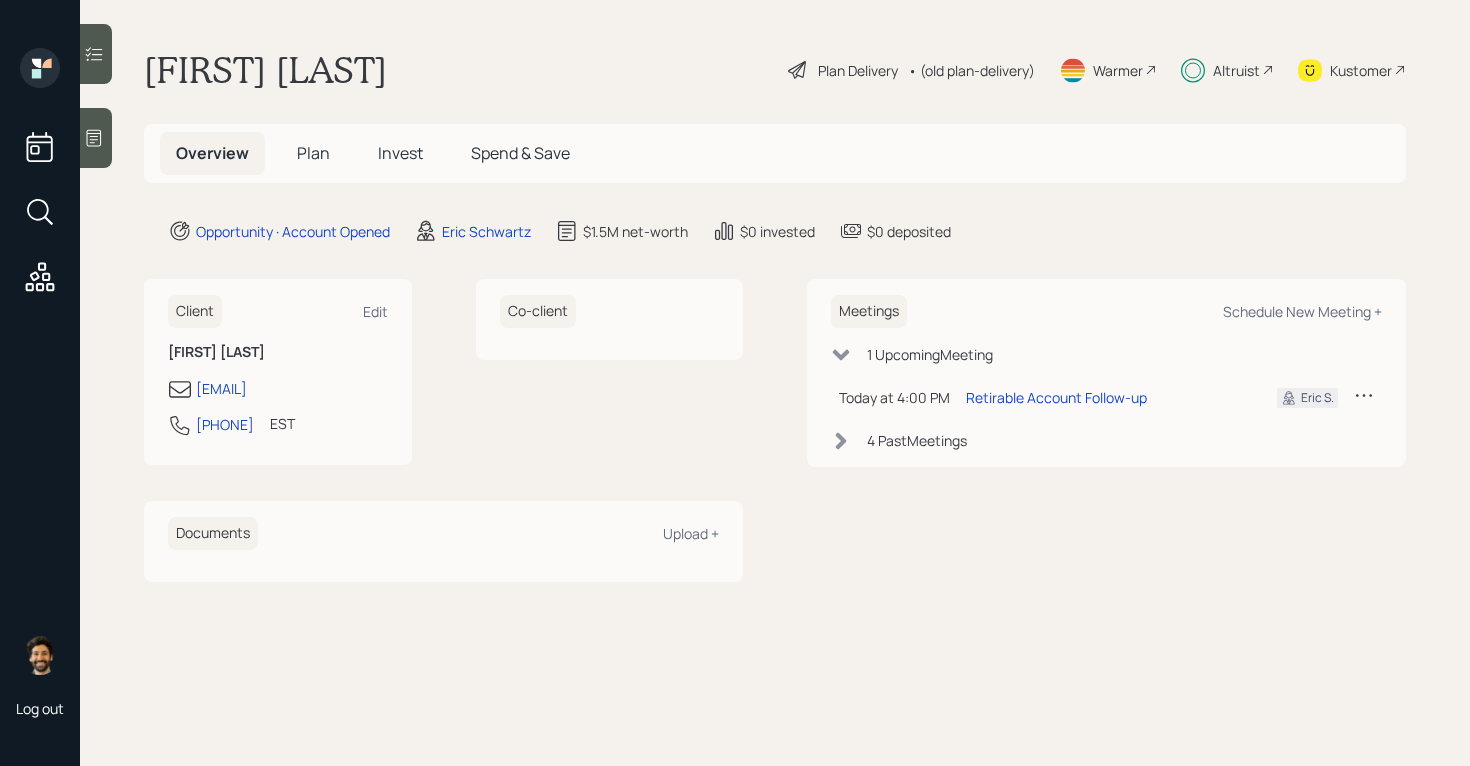 click on "Plan" at bounding box center [313, 153] 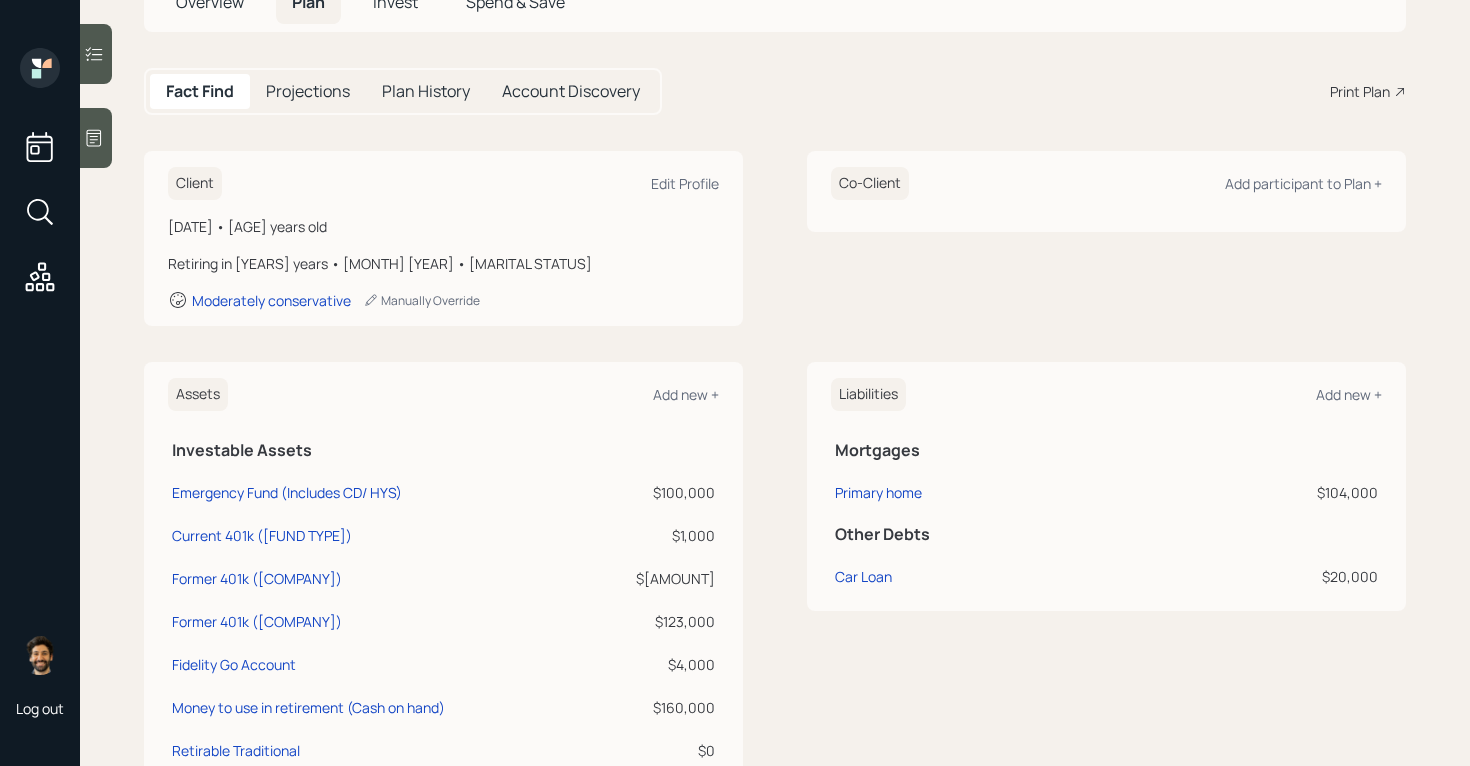 scroll, scrollTop: 0, scrollLeft: 0, axis: both 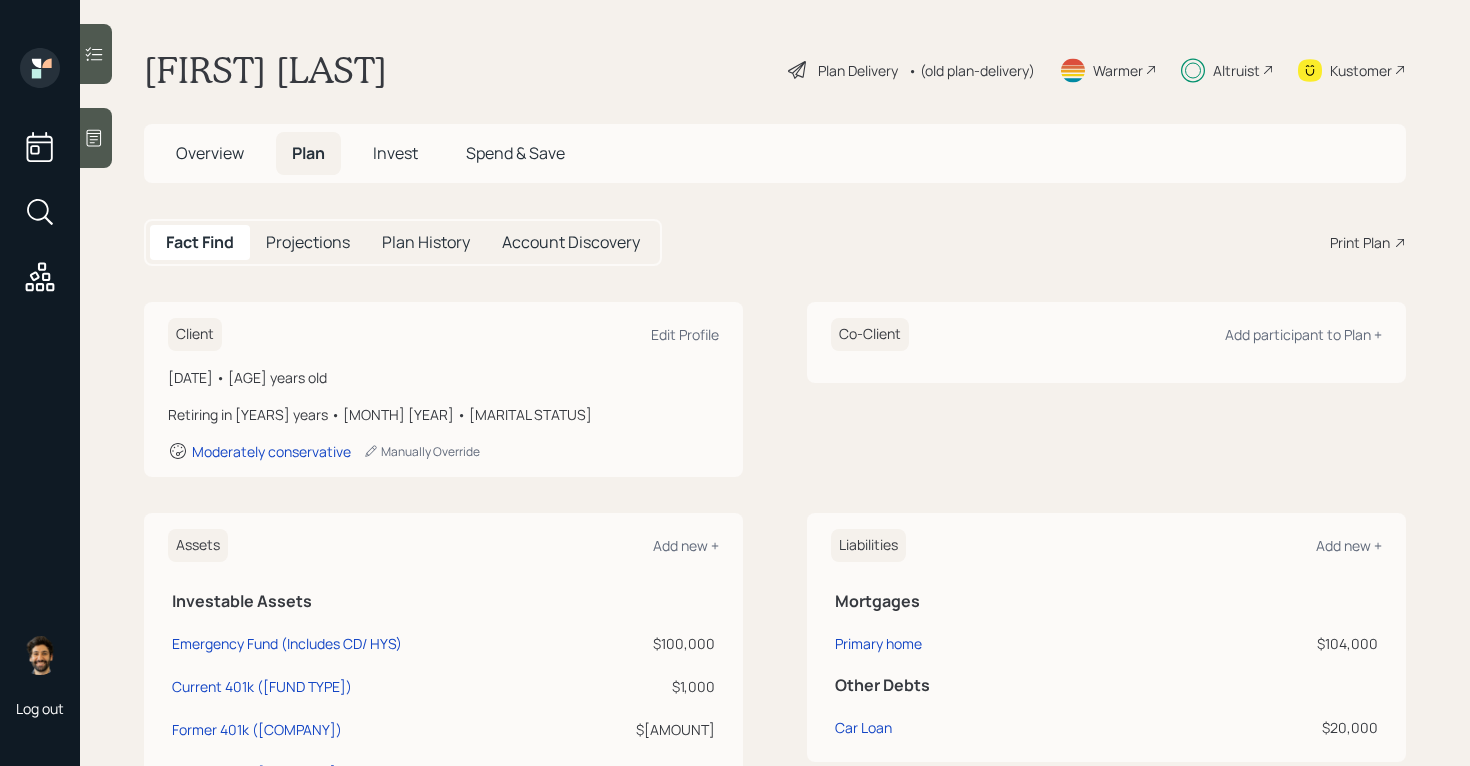 click on "• (old plan-delivery)" at bounding box center (971, 70) 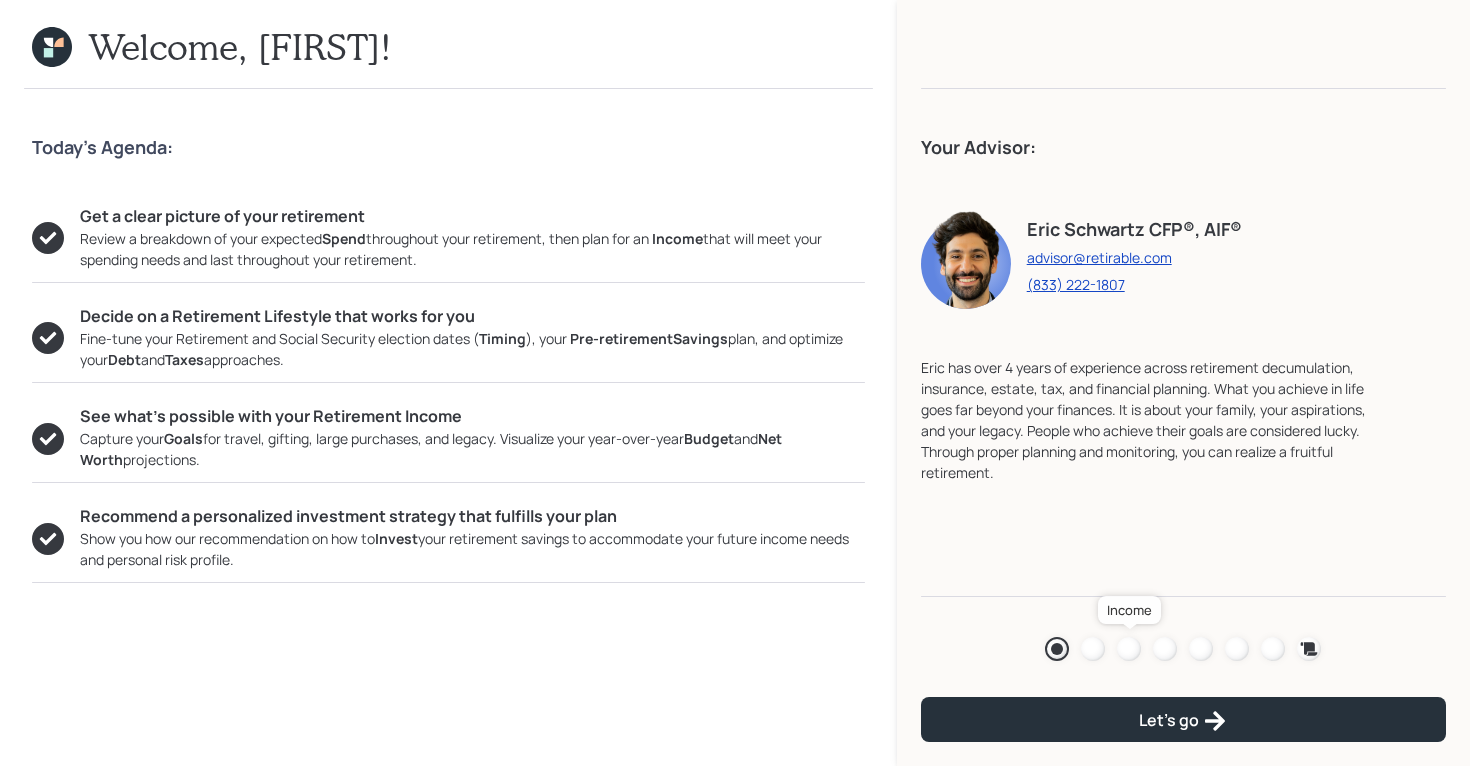 click at bounding box center [1129, 649] 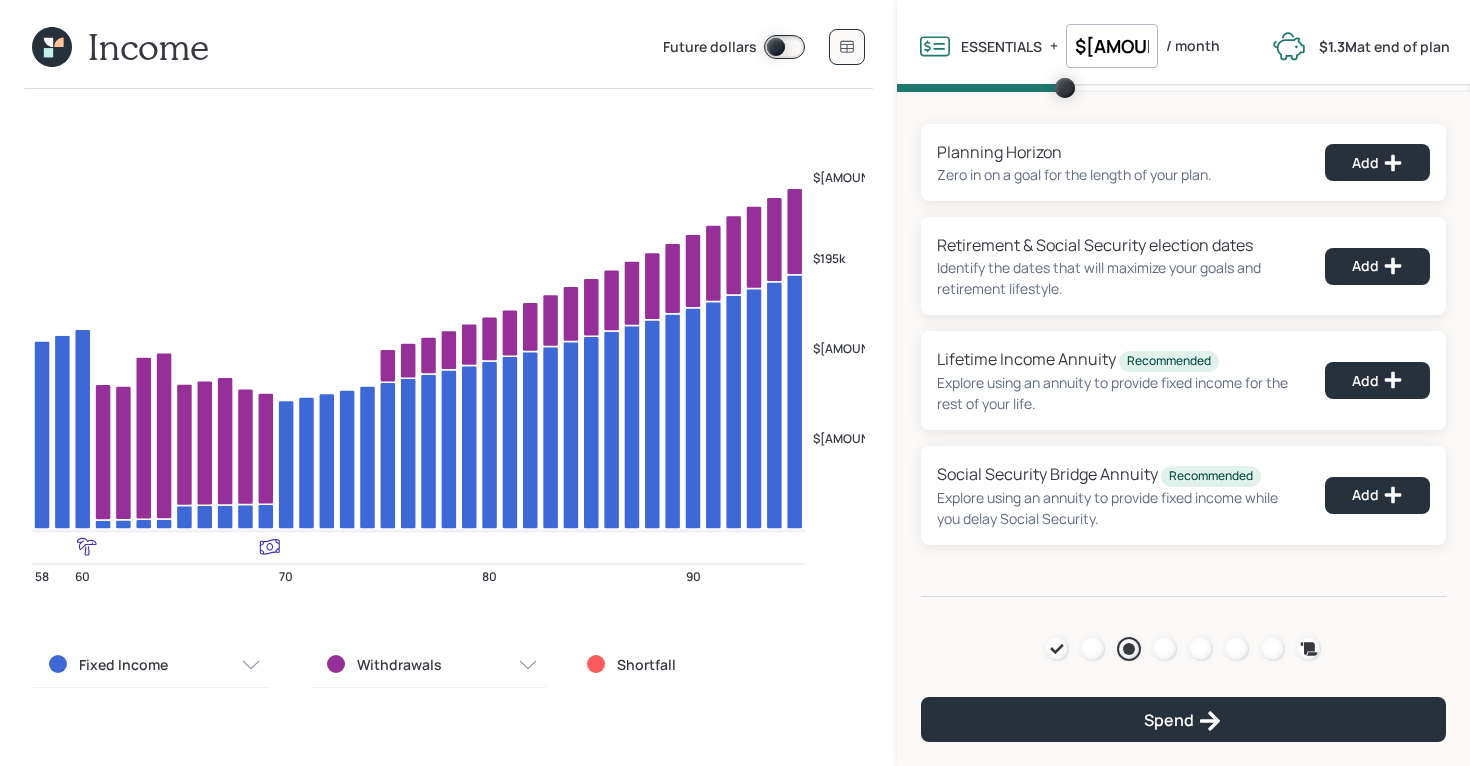 click 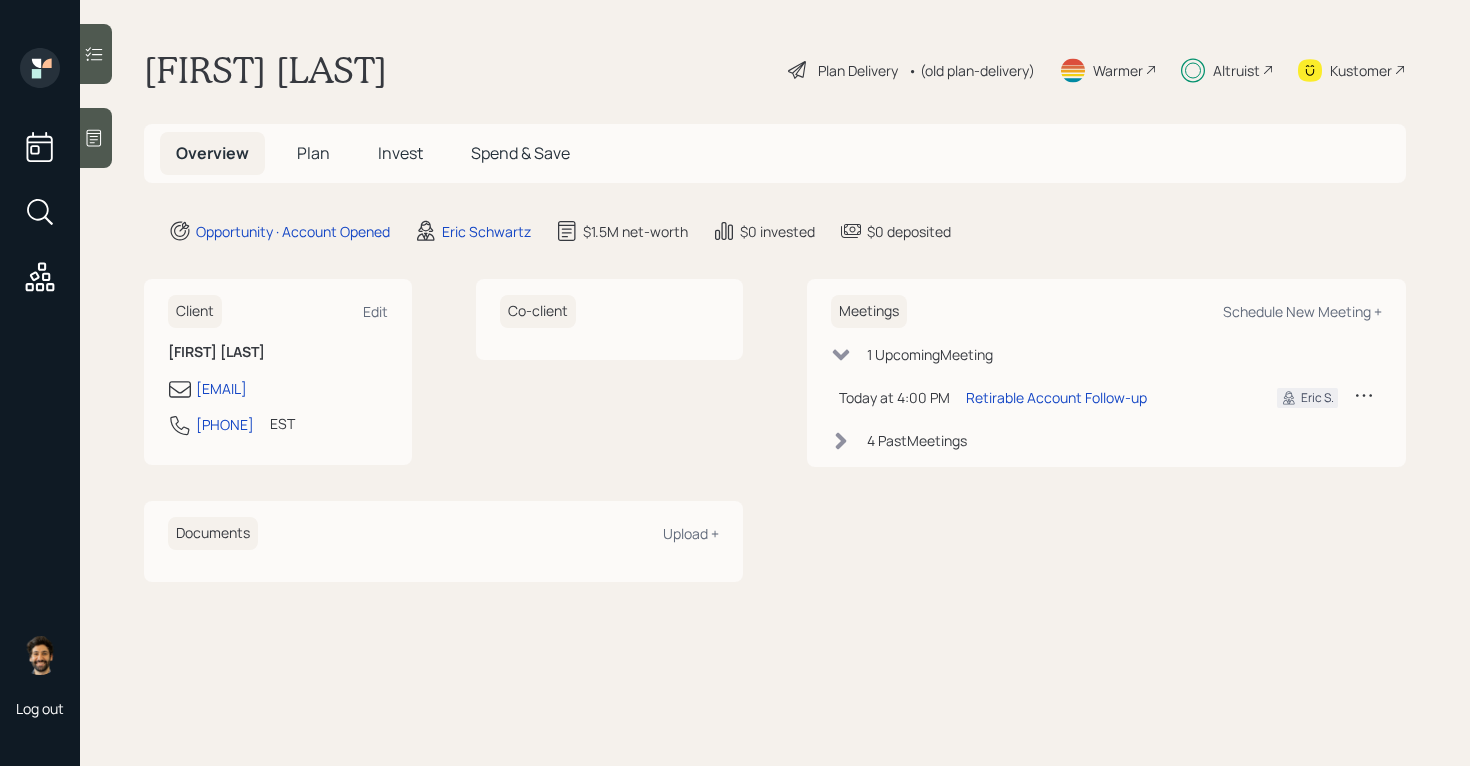 click on "Invest" at bounding box center [400, 153] 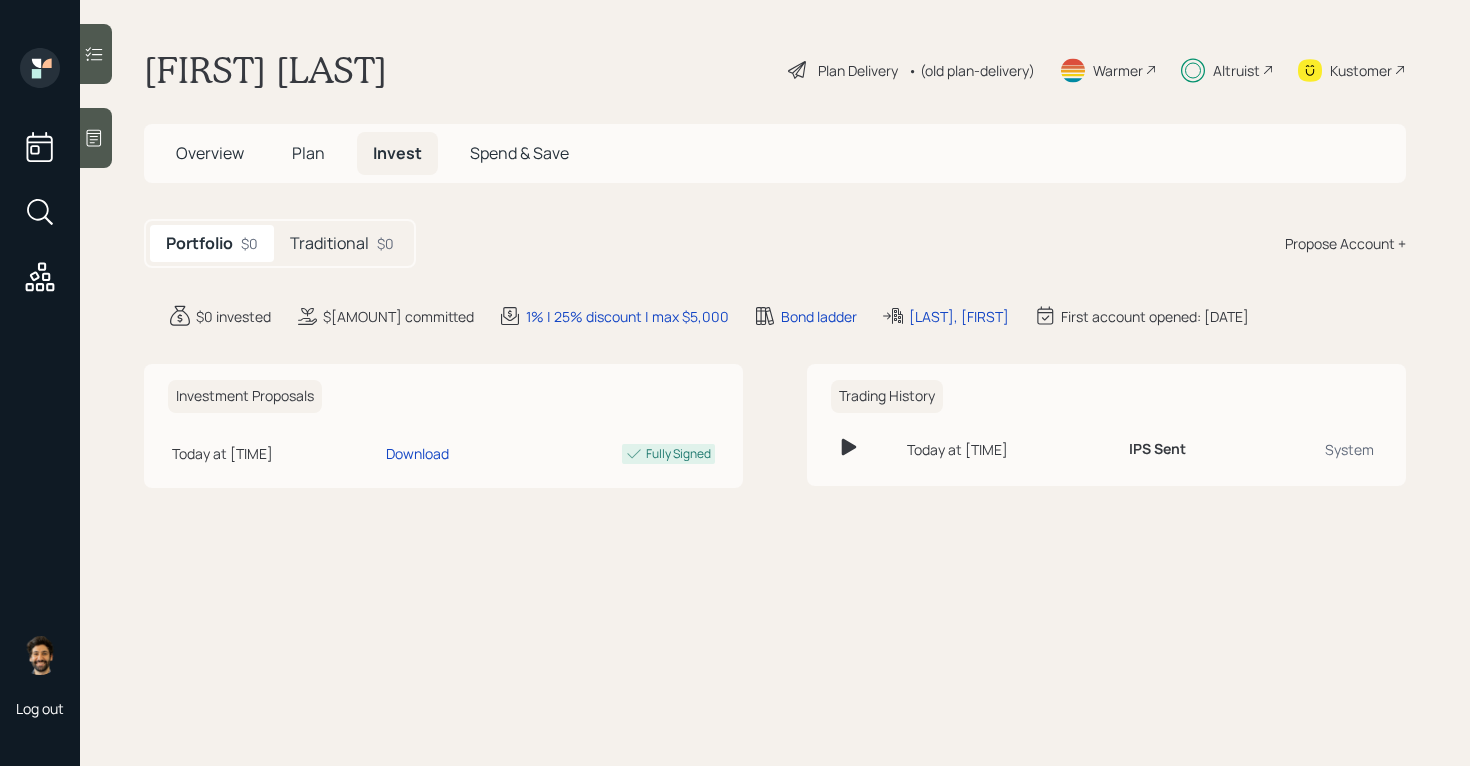 click on "Traditional" at bounding box center [329, 243] 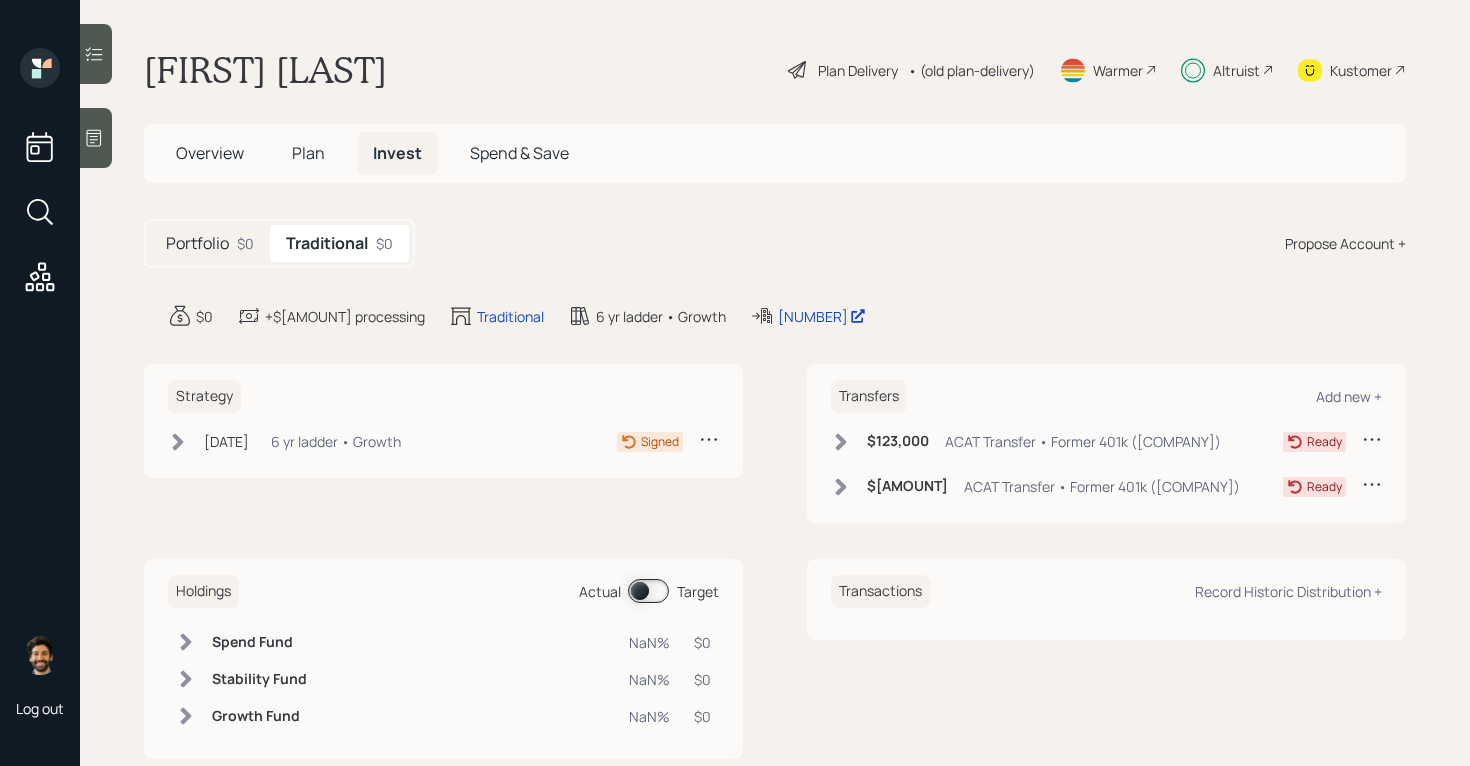click on "[DATE] [DAY], [DATE] [TIME] [TIMEZONE] [YEARS] ladder • Growth" at bounding box center [284, 441] 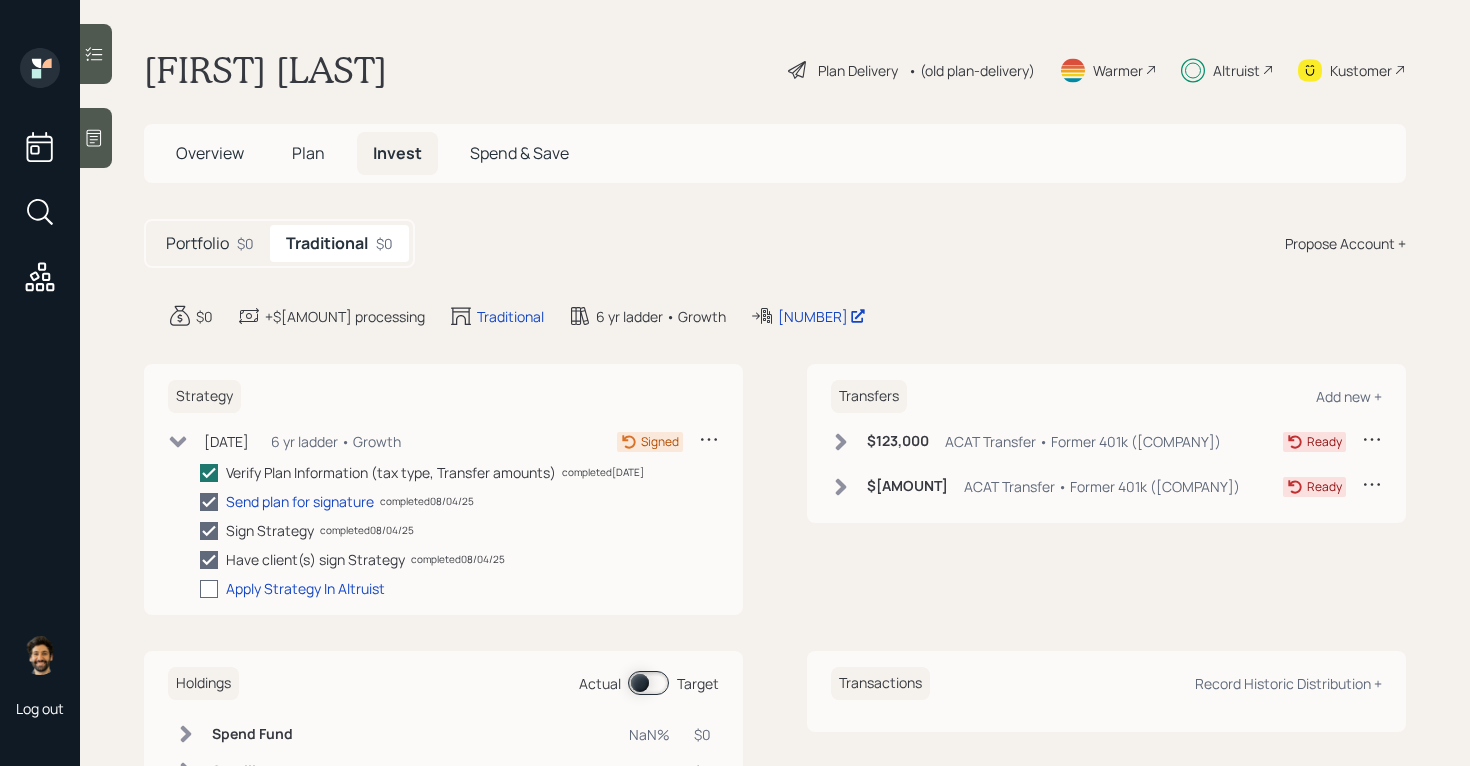 click at bounding box center [209, 589] 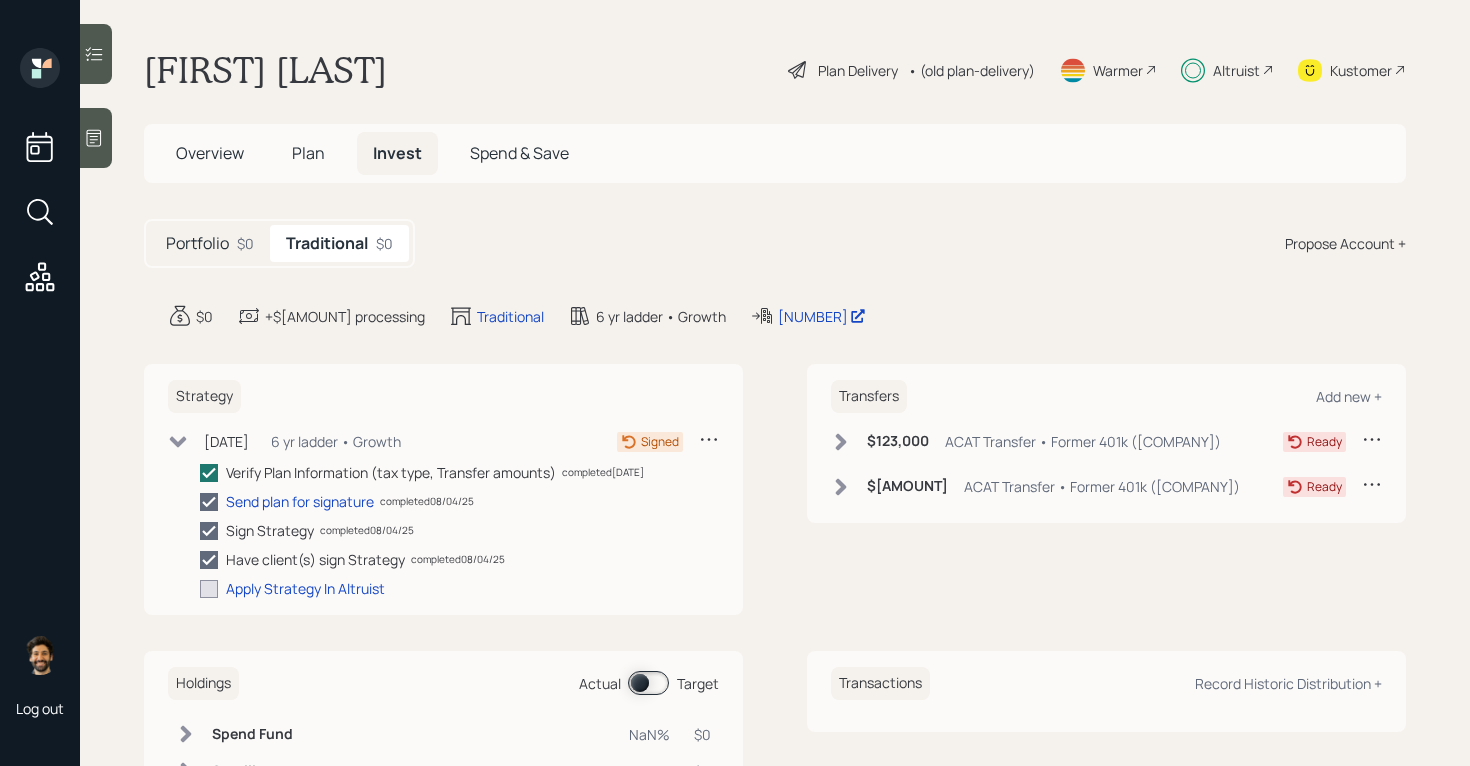 checkbox on "true" 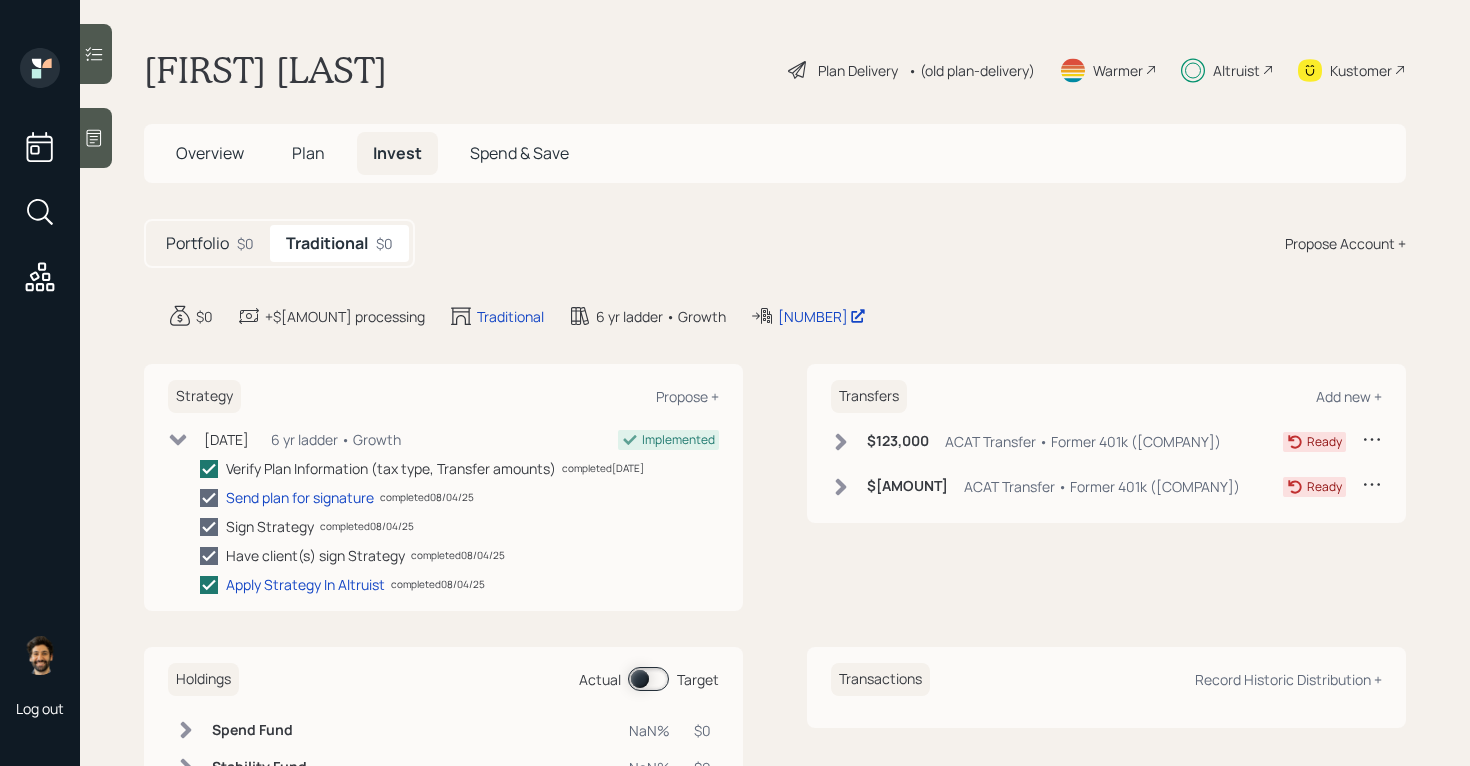 scroll, scrollTop: 45, scrollLeft: 0, axis: vertical 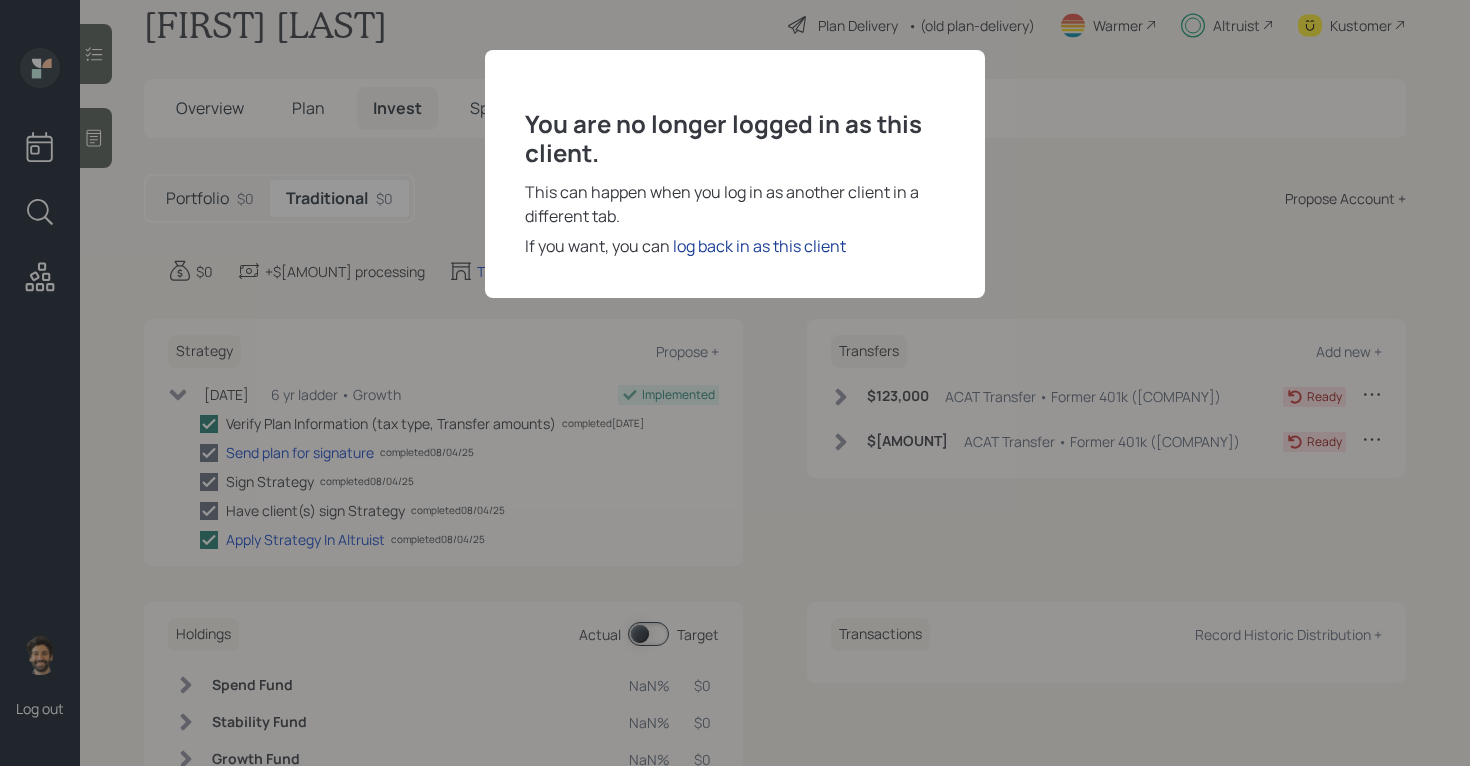 click on "log back in as this client" at bounding box center [759, 246] 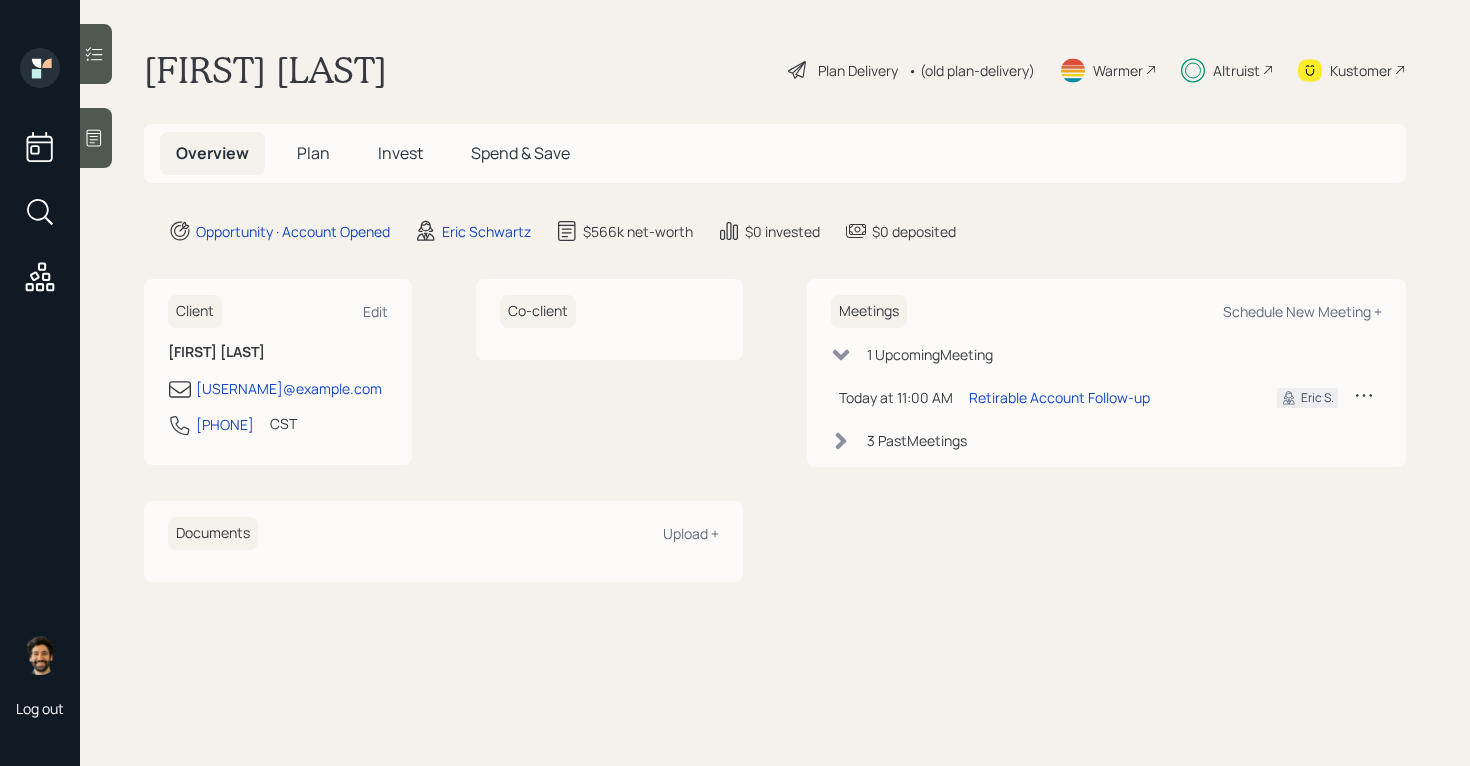 scroll, scrollTop: 0, scrollLeft: 0, axis: both 